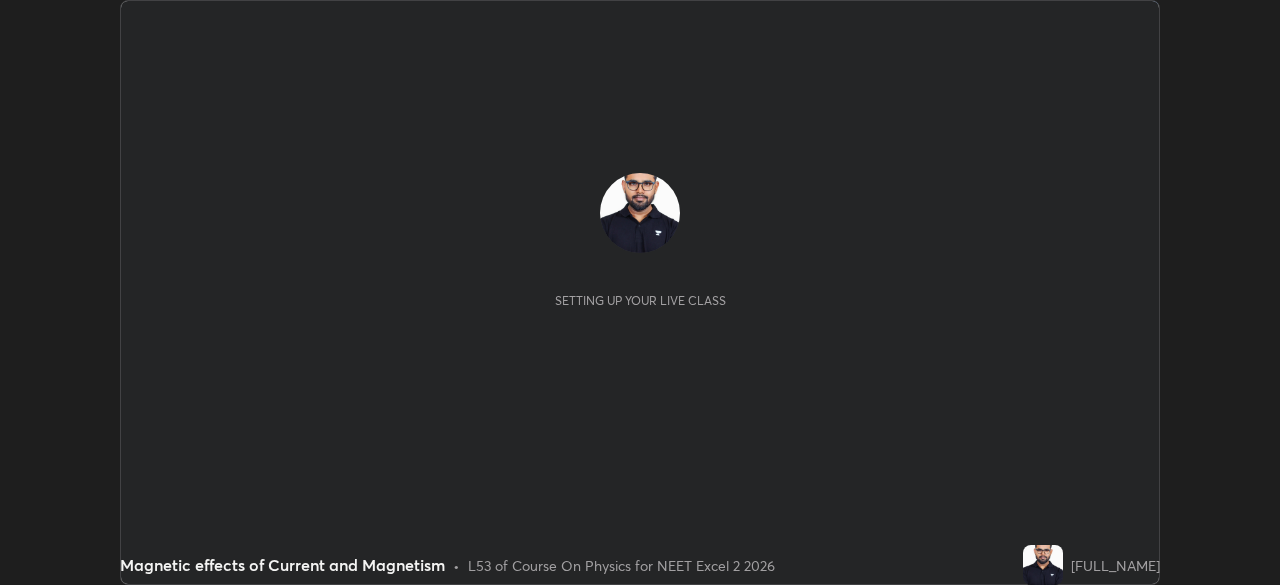 scroll, scrollTop: 0, scrollLeft: 0, axis: both 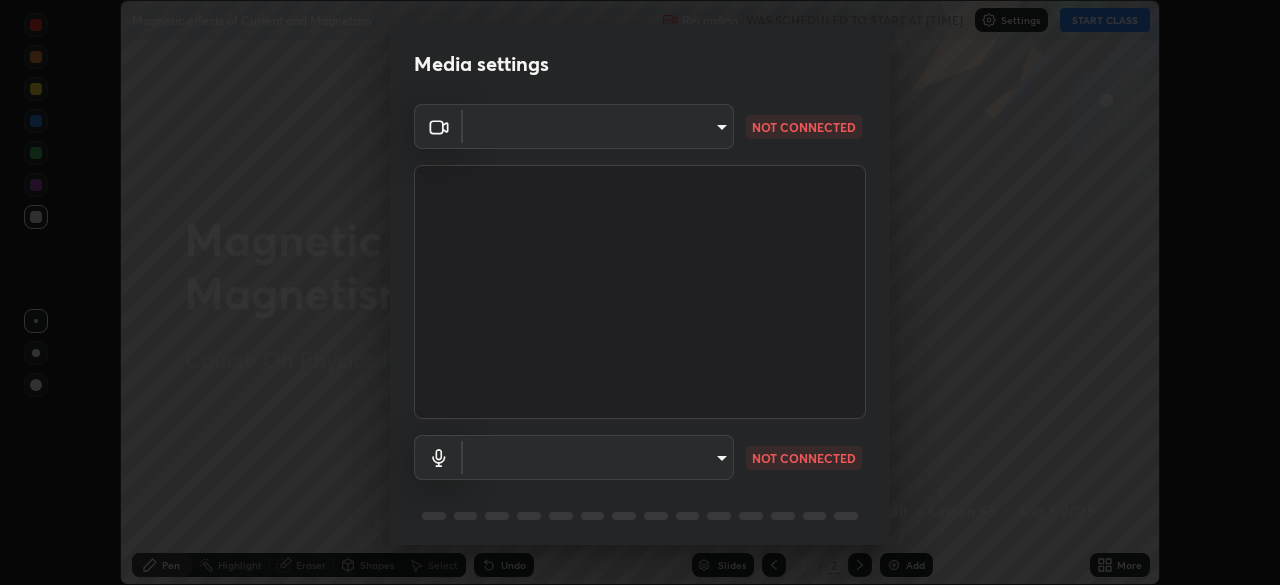 type on "f7a3972b1aa4ccc2bb278f1e0e3147348a18408e8ce32c2dd239d99c5c07823a" 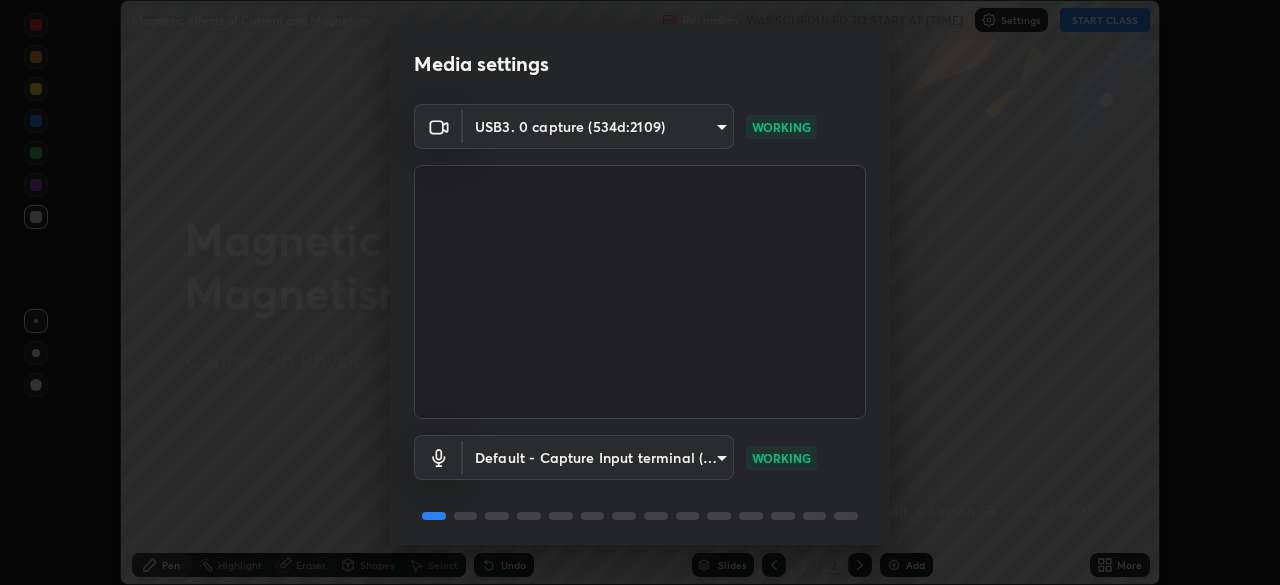 scroll, scrollTop: 71, scrollLeft: 0, axis: vertical 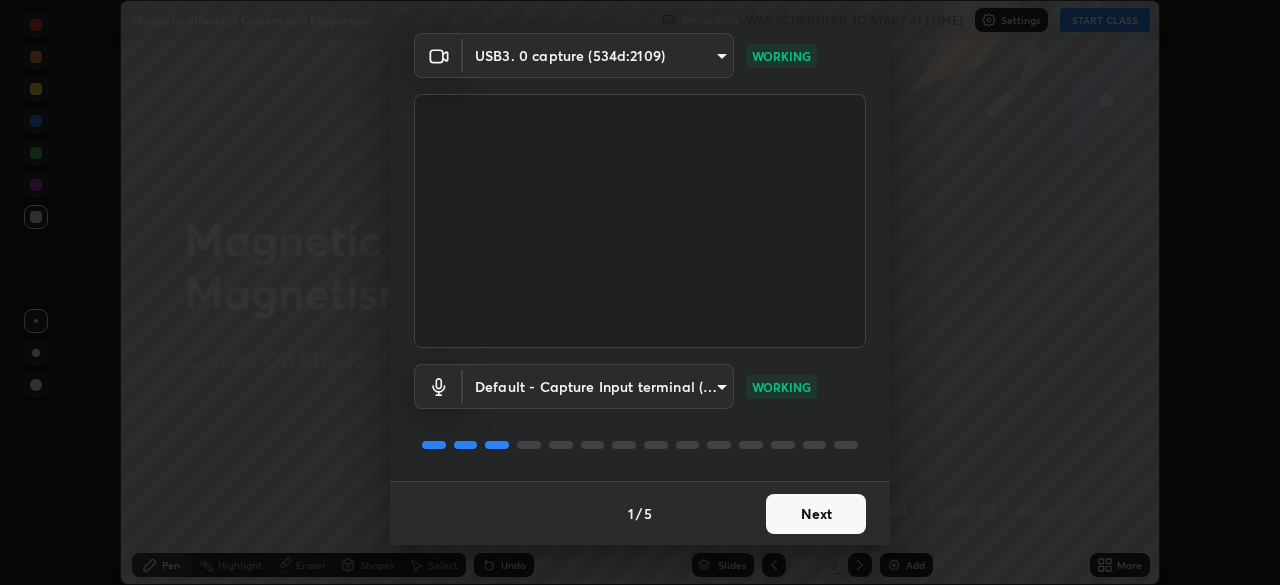 click on "Next" at bounding box center (816, 514) 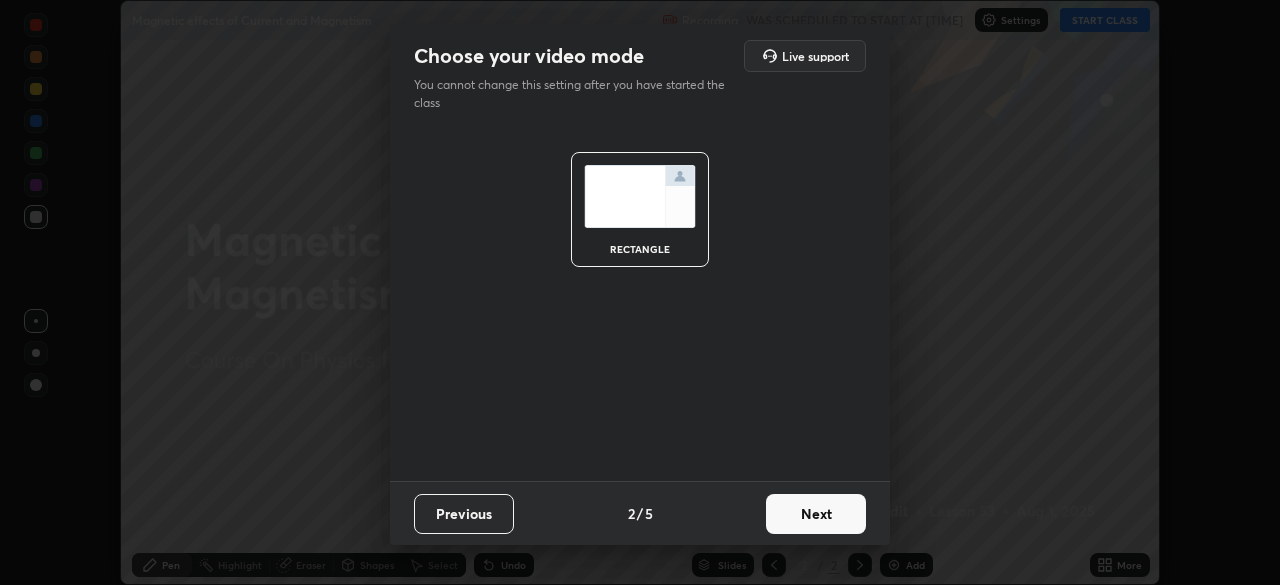 scroll, scrollTop: 0, scrollLeft: 0, axis: both 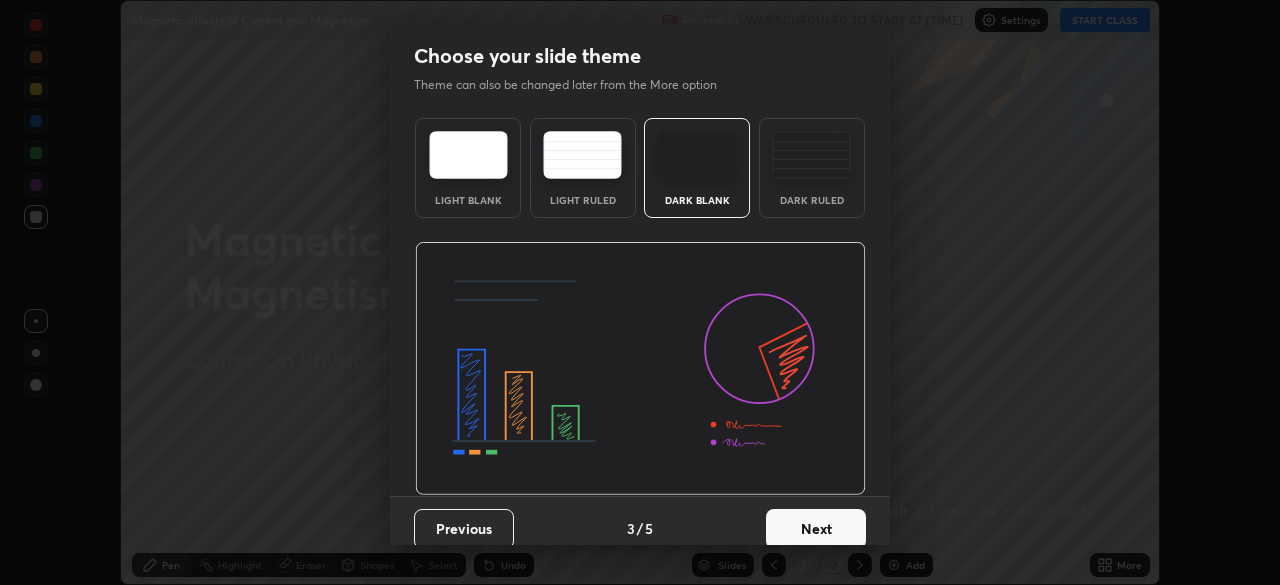 click on "Next" at bounding box center (816, 529) 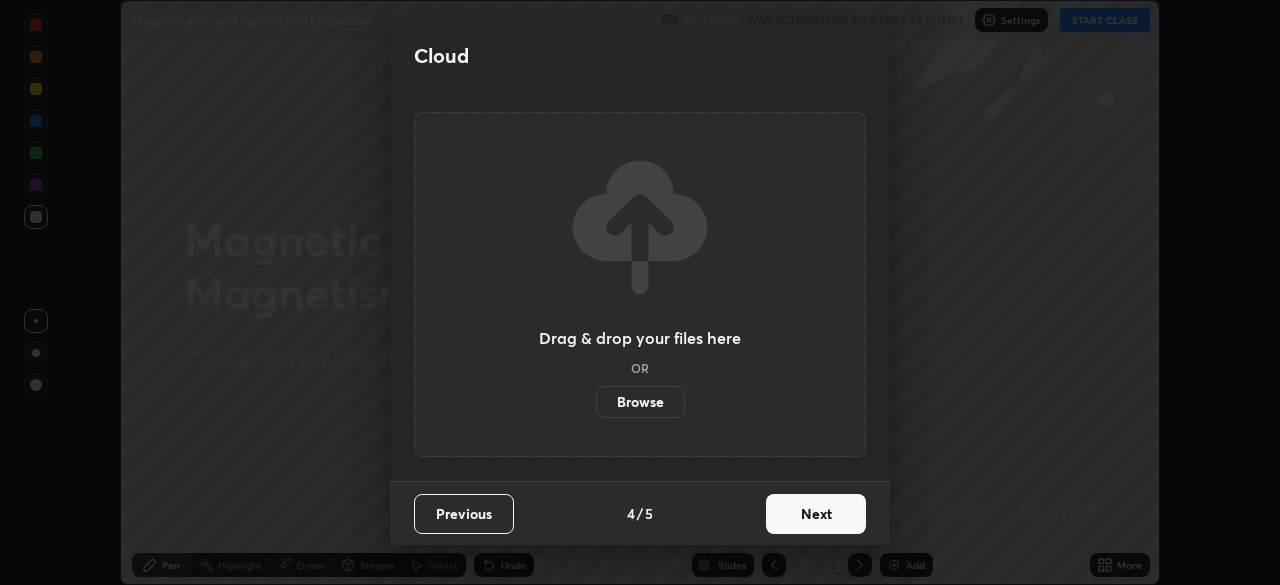 click on "Next" at bounding box center (816, 514) 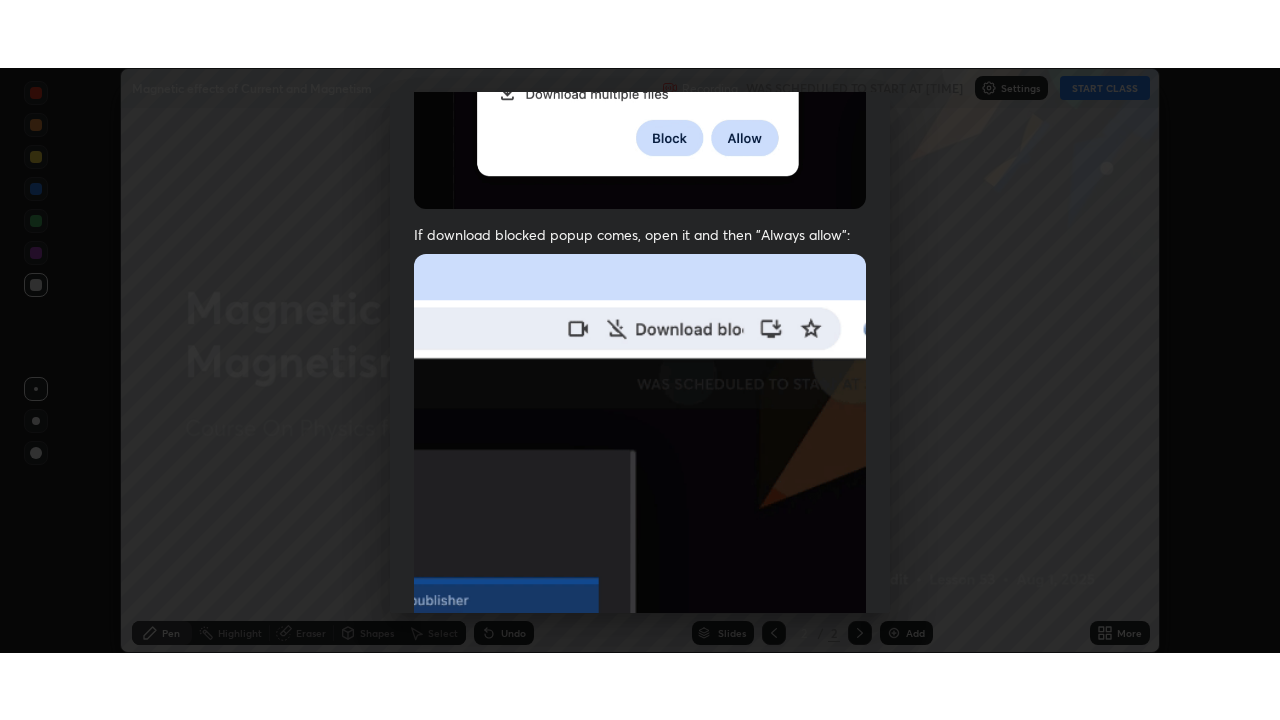 scroll, scrollTop: 479, scrollLeft: 0, axis: vertical 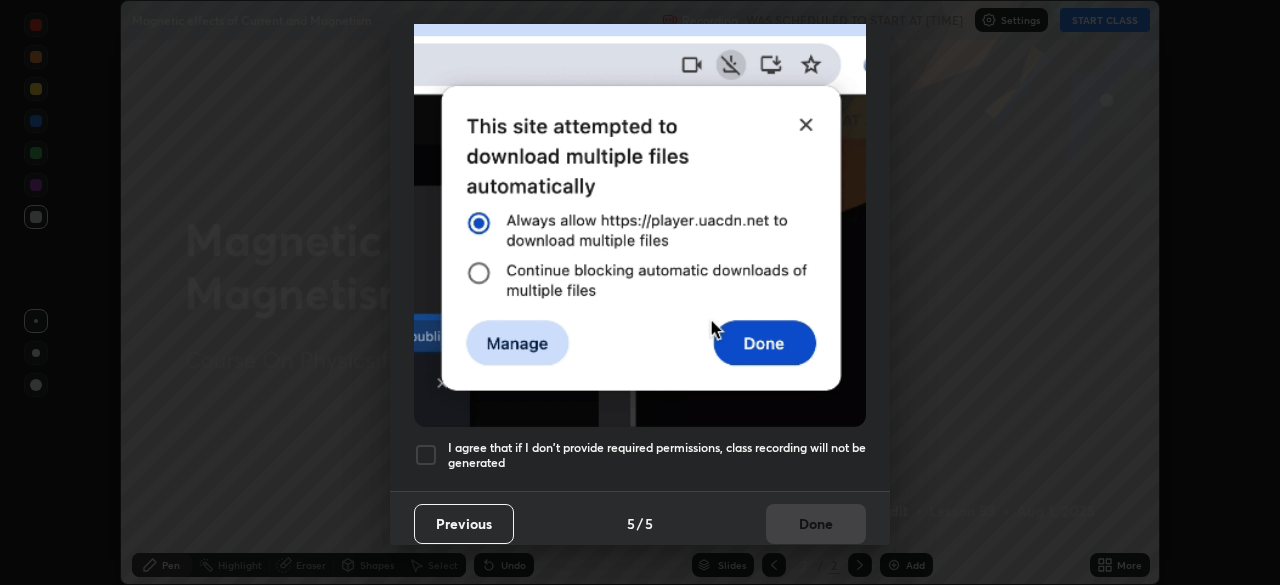 click on "I agree that if I don't provide required permissions, class recording will not be generated" at bounding box center [640, 455] 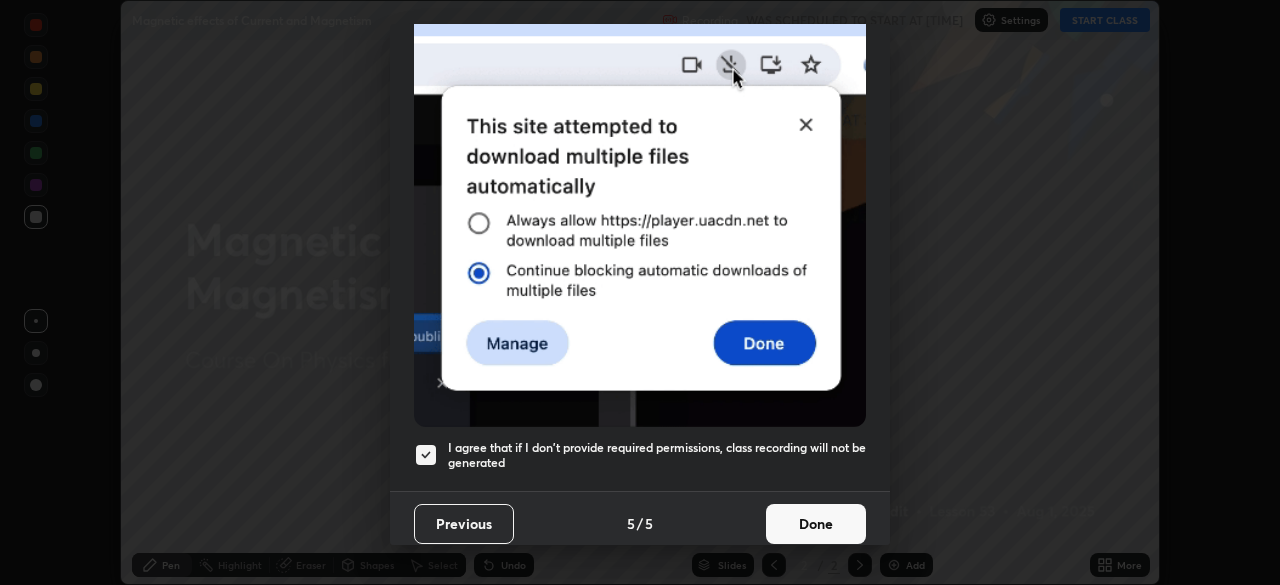click on "Done" at bounding box center (816, 524) 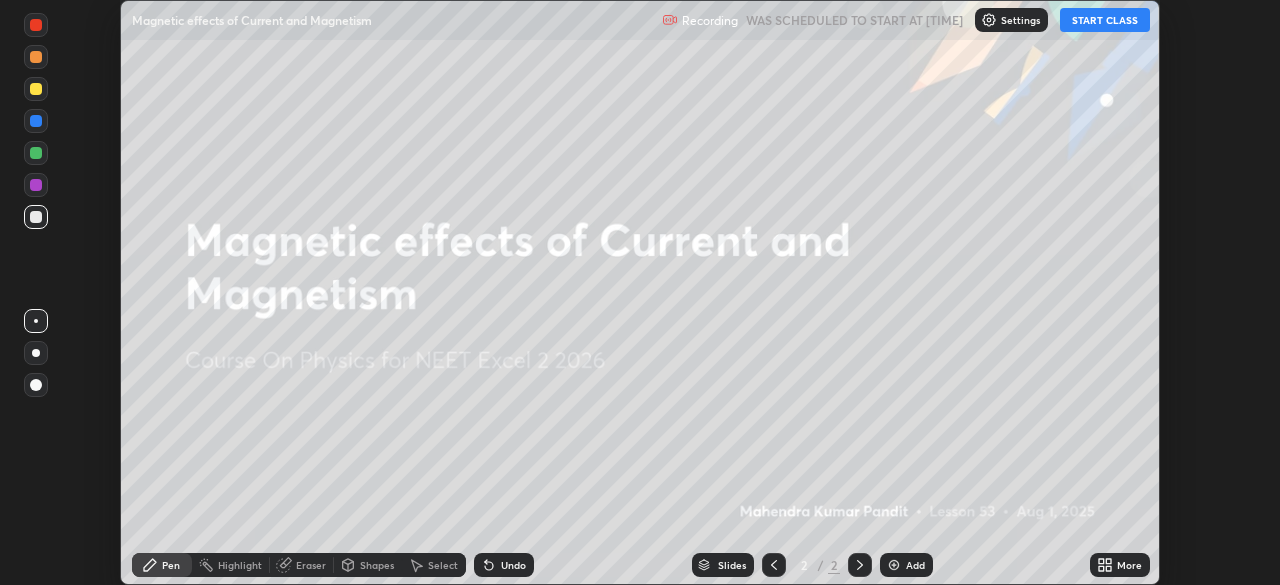 click on "START CLASS" at bounding box center (1105, 20) 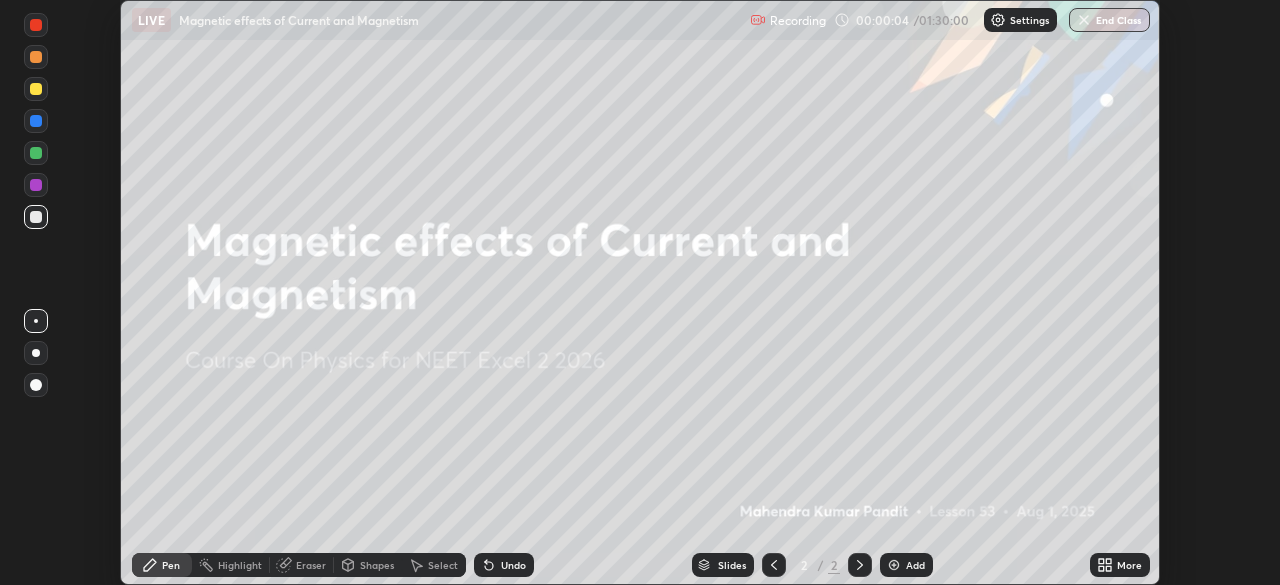click 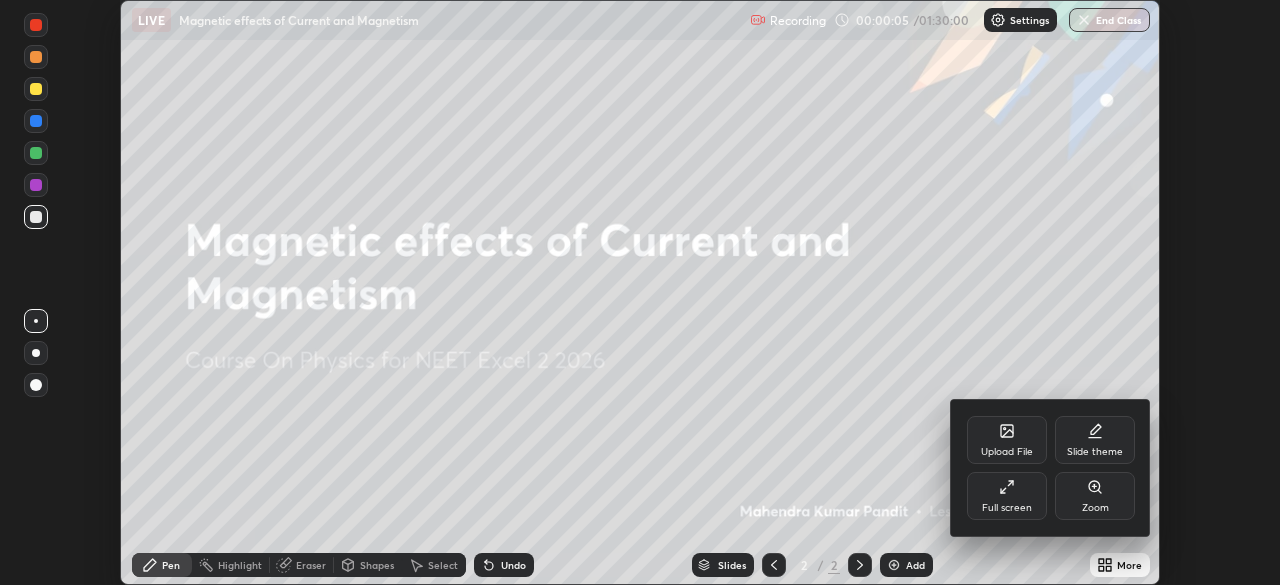 click on "Full screen" at bounding box center (1007, 496) 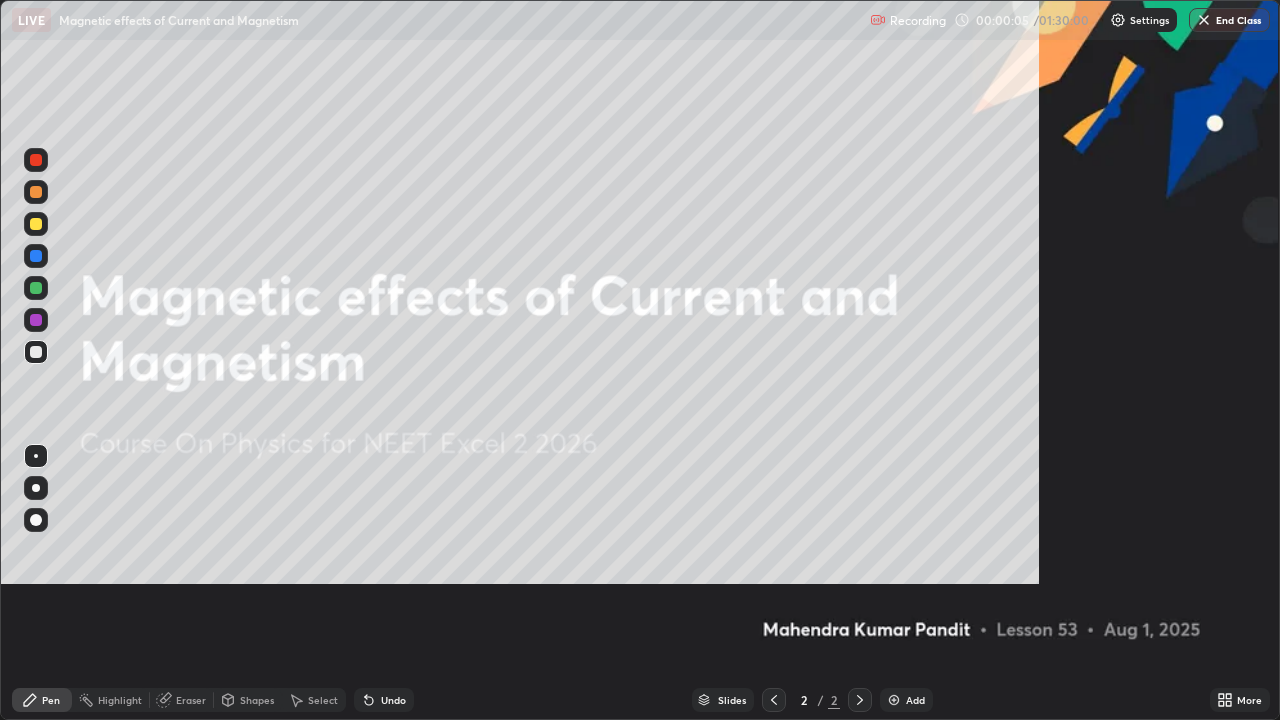 scroll, scrollTop: 99280, scrollLeft: 98720, axis: both 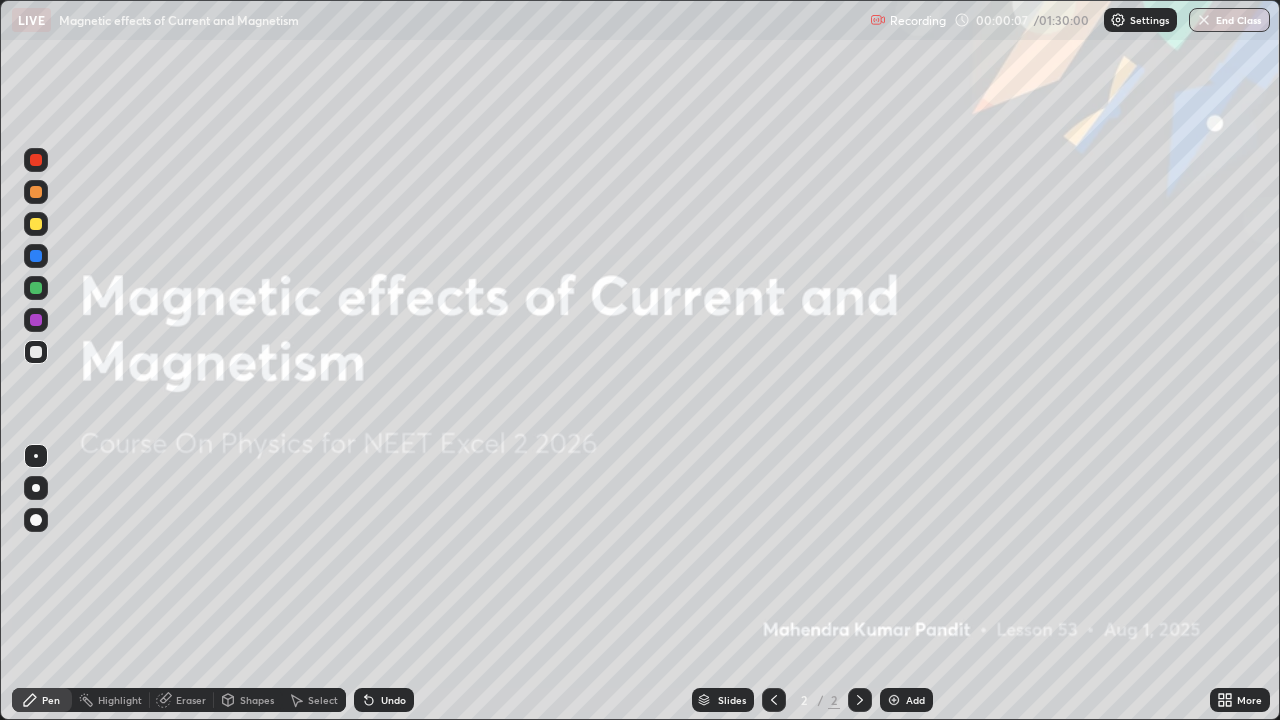 click at bounding box center (894, 700) 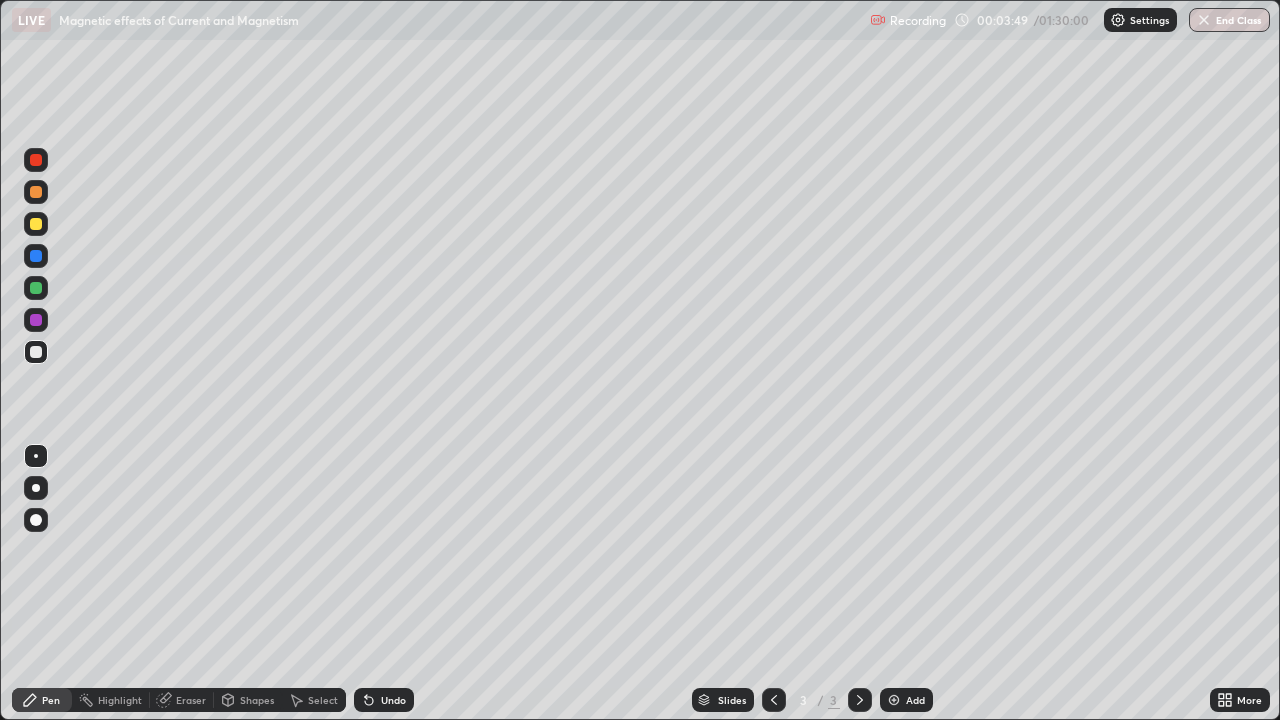 click on "Undo" at bounding box center [384, 700] 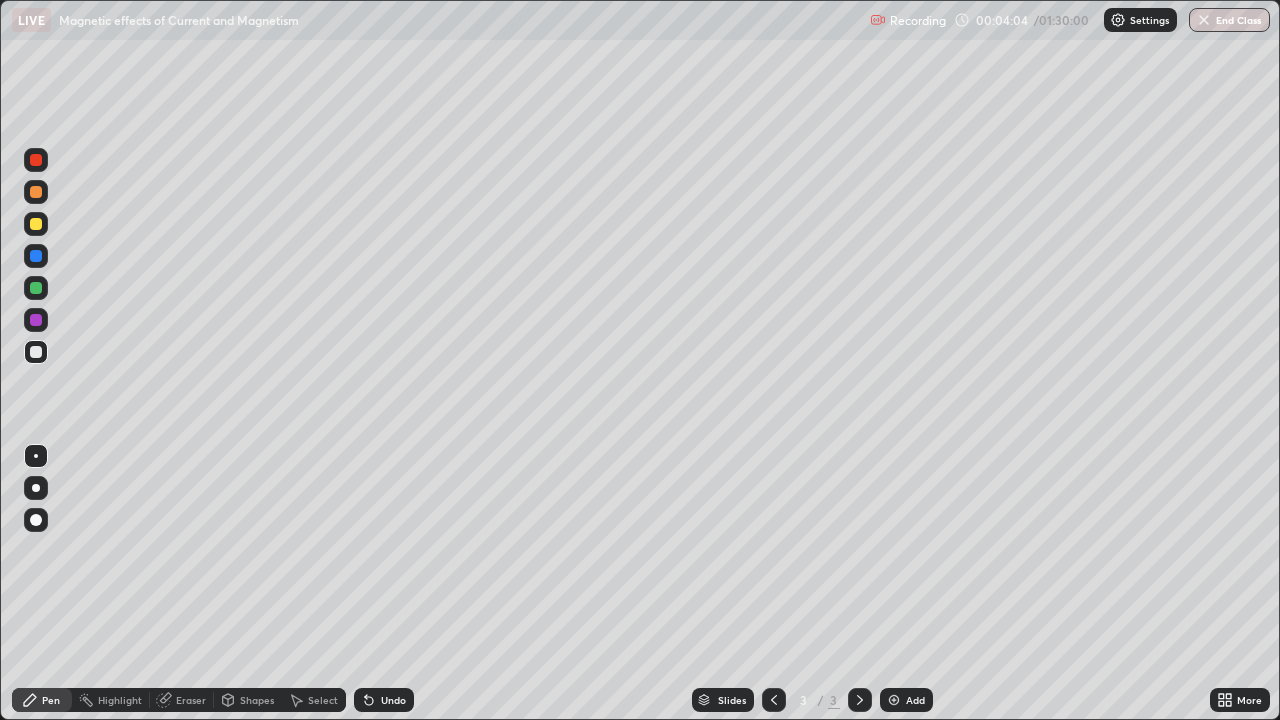 click at bounding box center (36, 288) 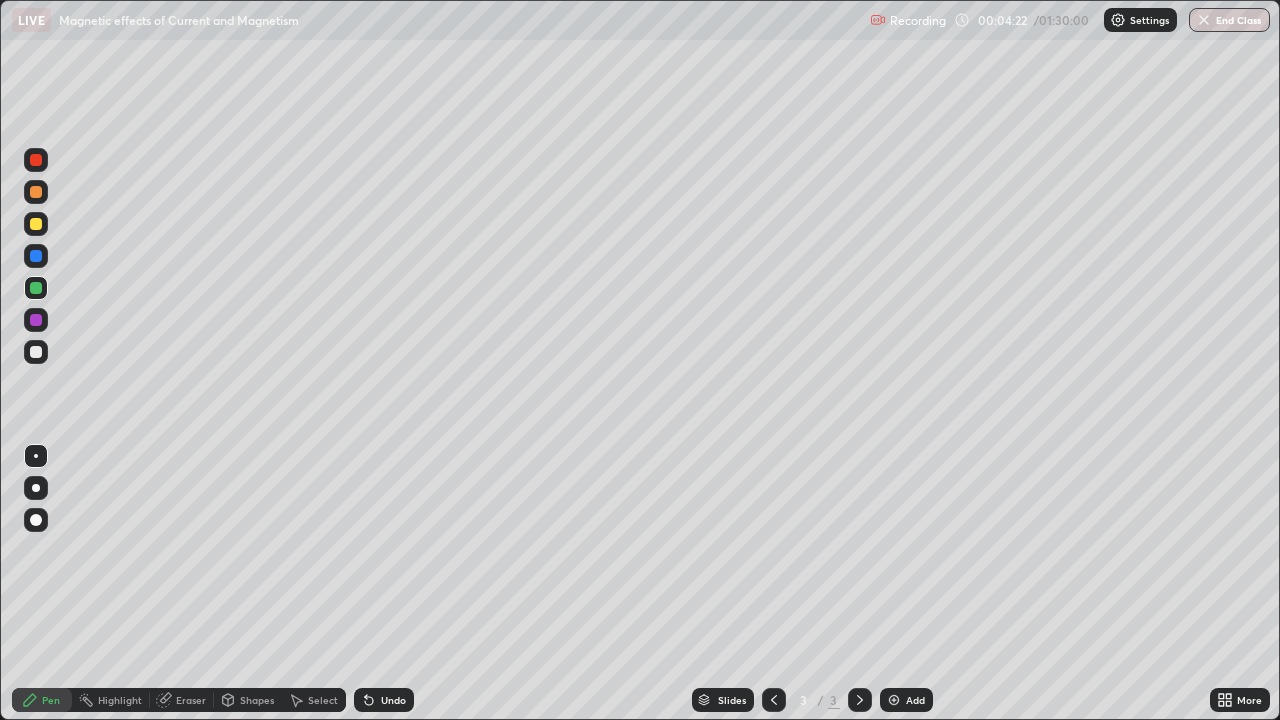 click at bounding box center [36, 224] 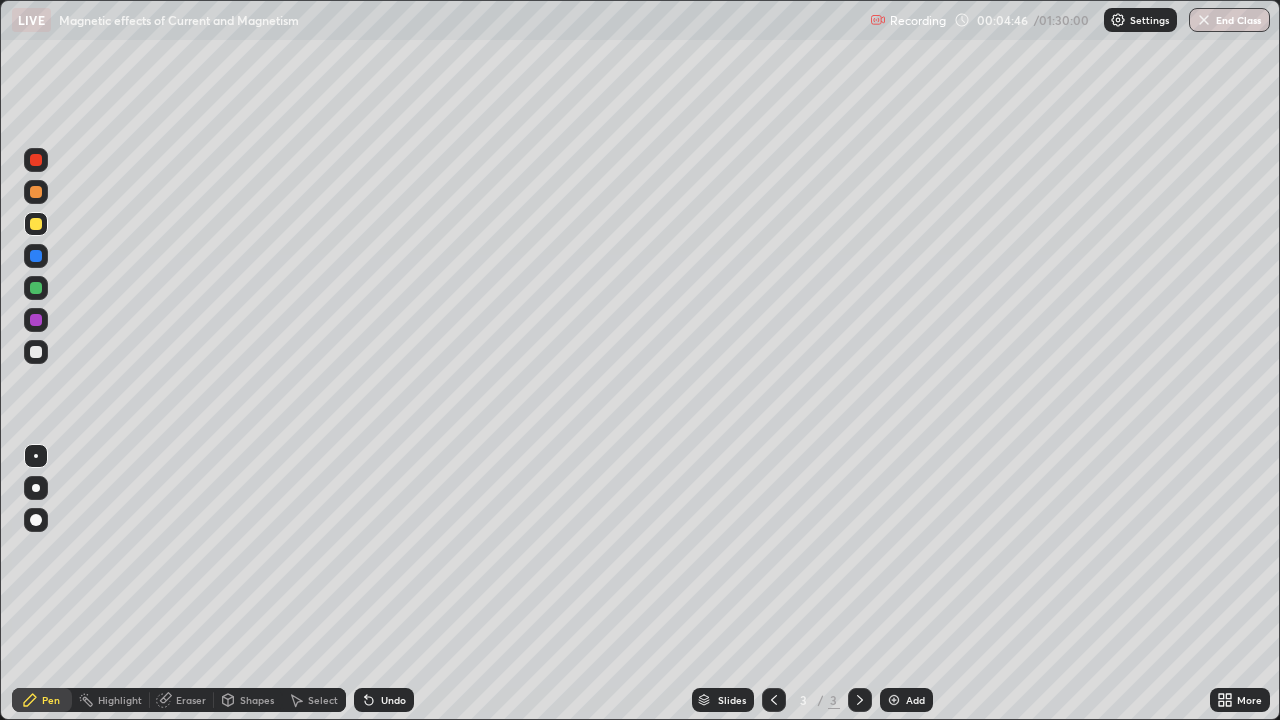click at bounding box center [36, 320] 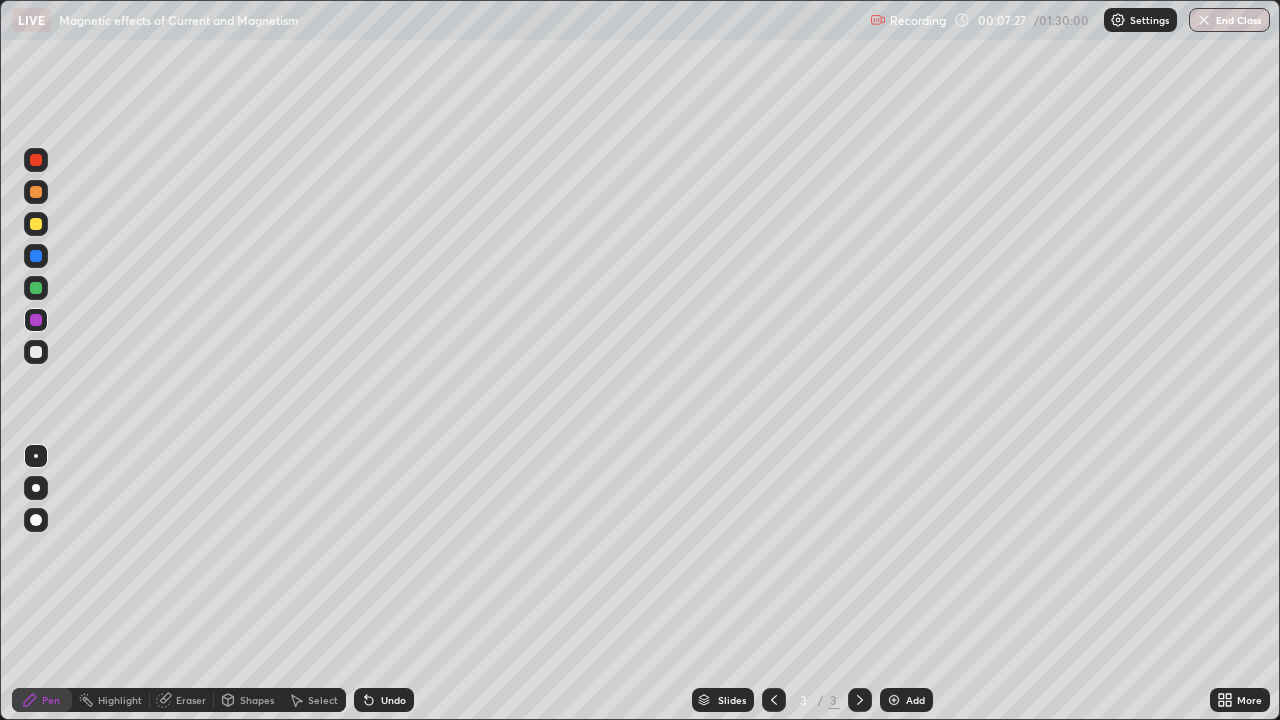 click 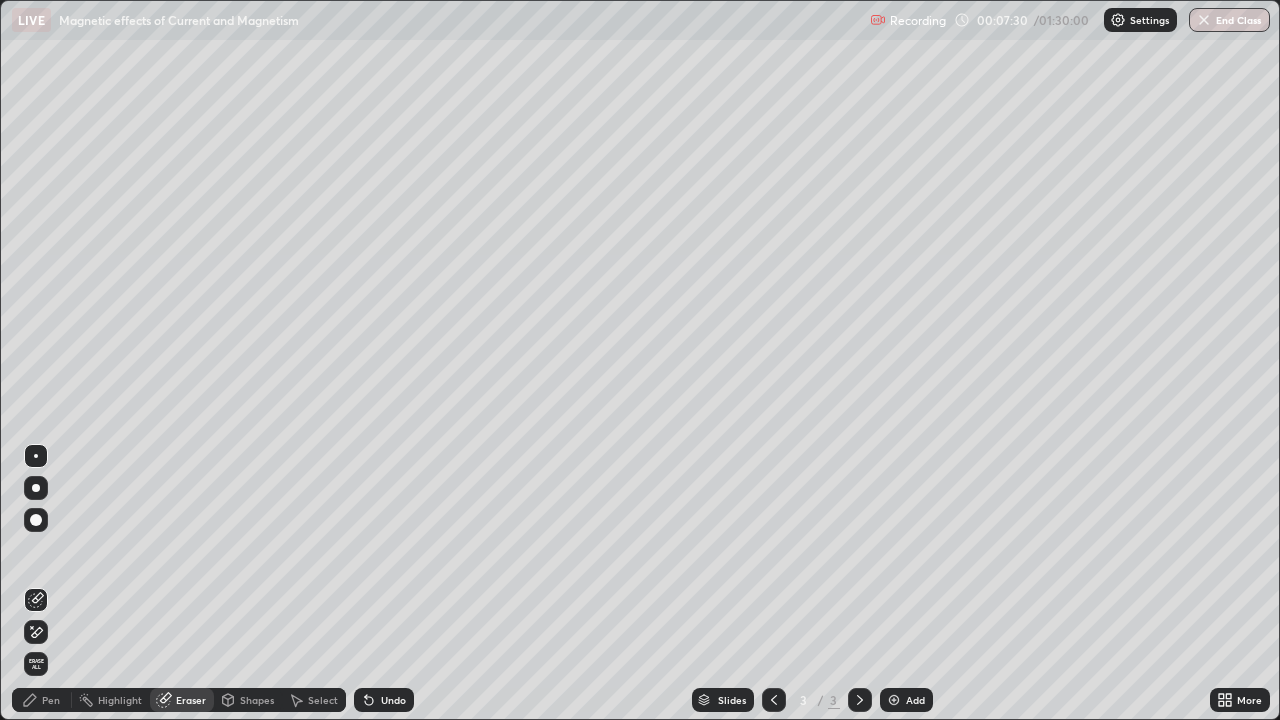 click on "Pen" at bounding box center [51, 700] 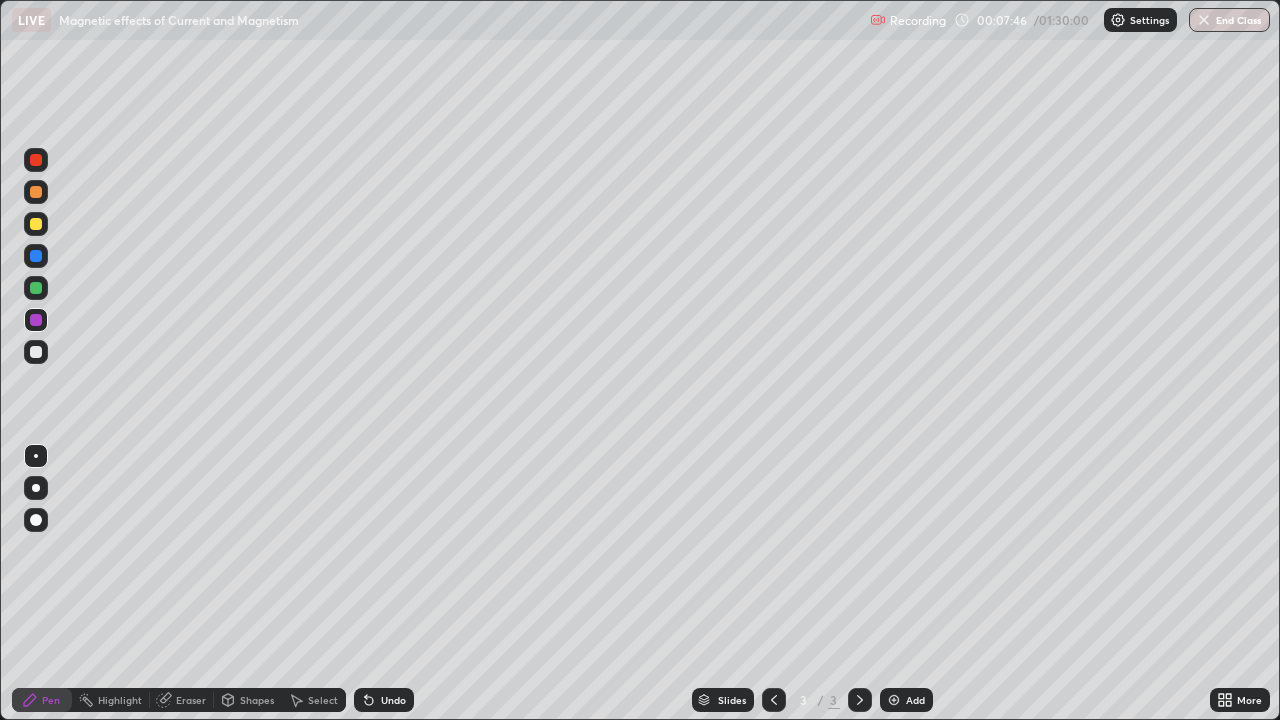 click on "Eraser" at bounding box center (191, 700) 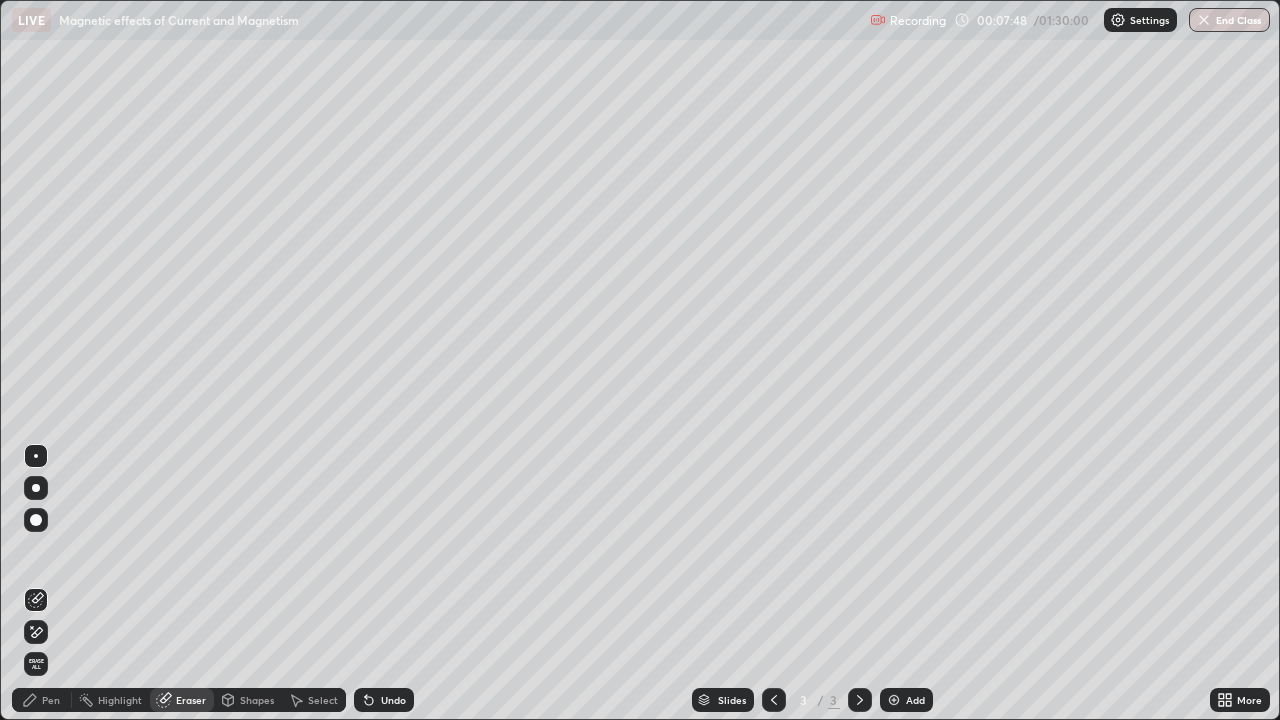 click on "Pen" at bounding box center (51, 700) 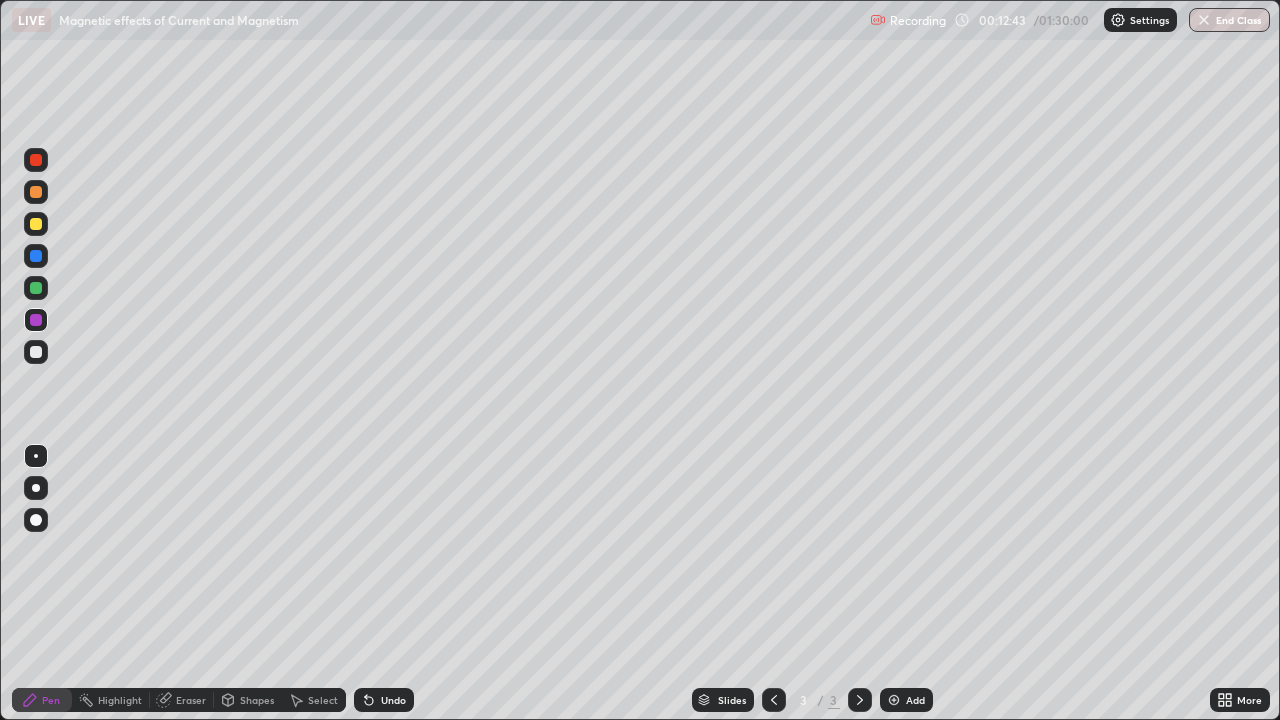 click at bounding box center (36, 288) 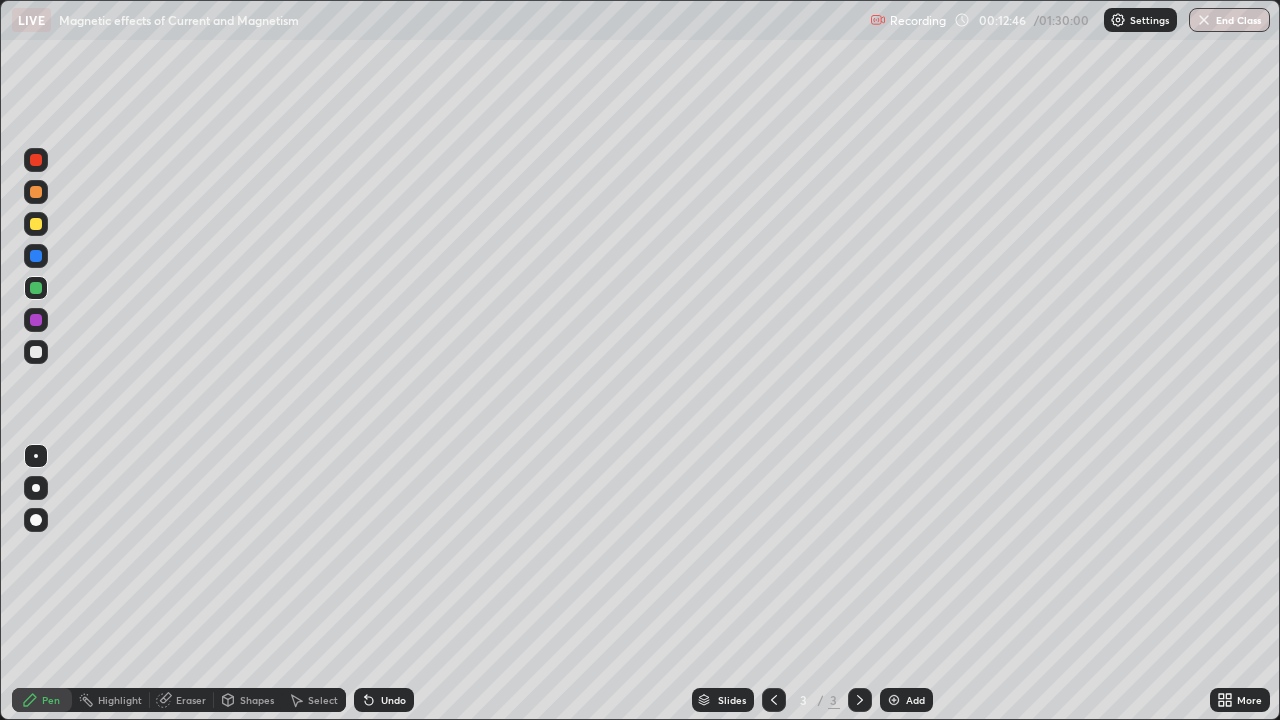 click at bounding box center [36, 256] 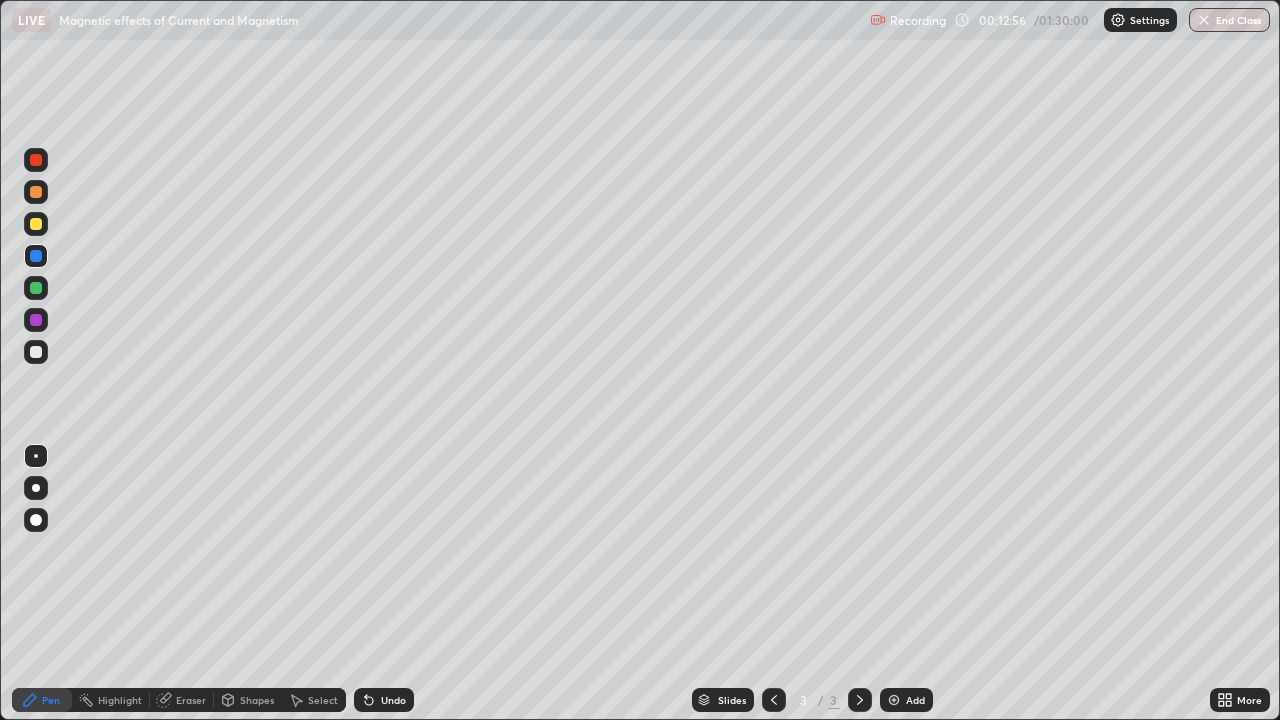 click at bounding box center [36, 224] 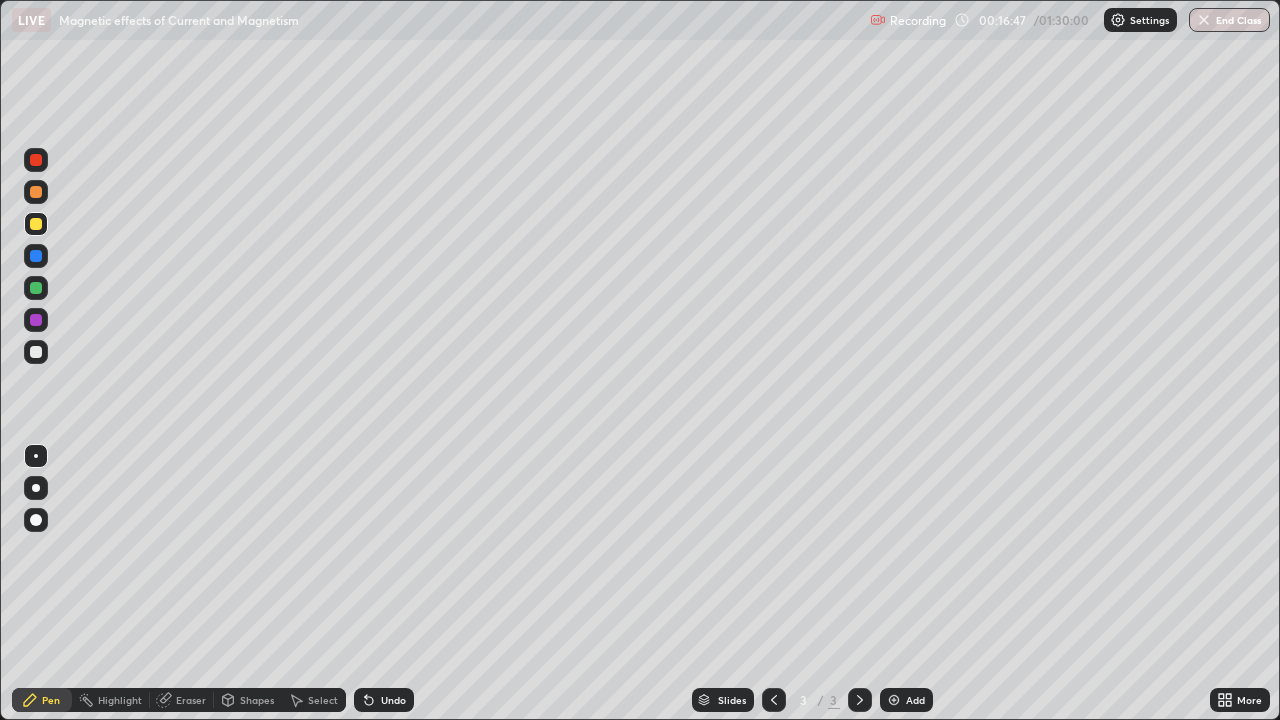 click on "Shapes" at bounding box center (248, 700) 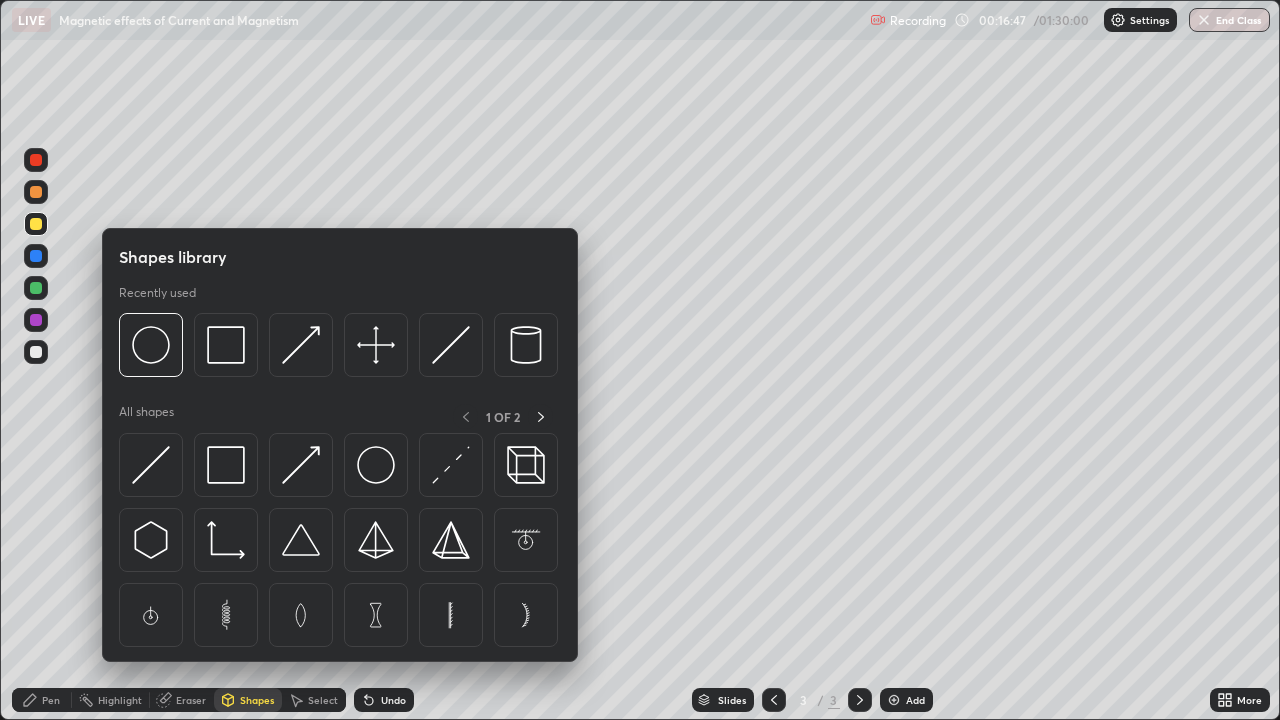click on "Shapes library Recently used All shapes 1 OF 2" at bounding box center [340, 445] 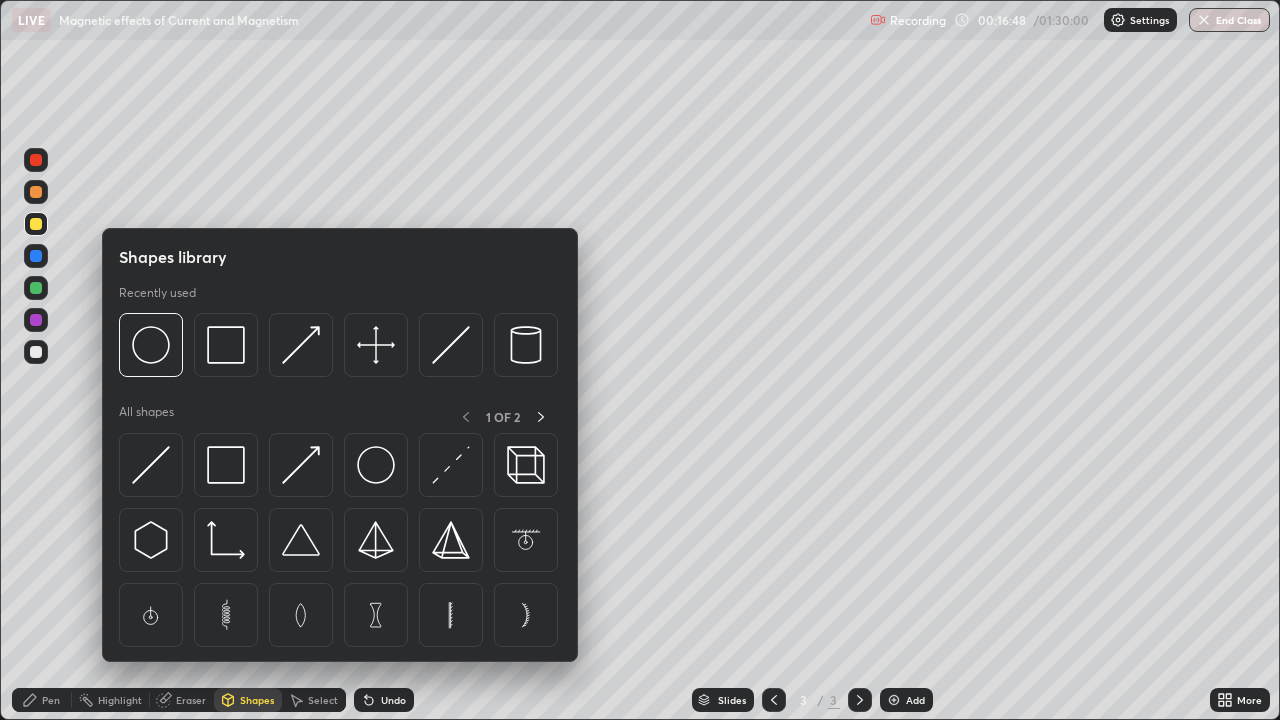 click on "Undo" at bounding box center (380, 700) 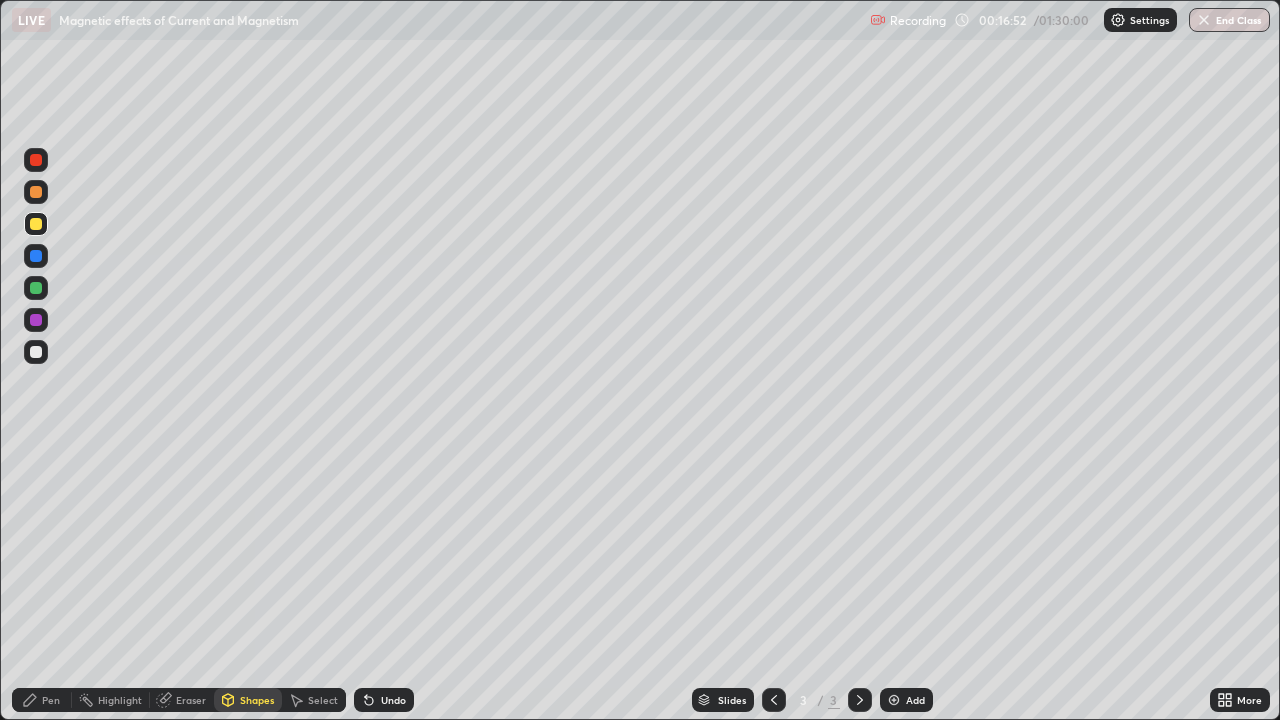 click 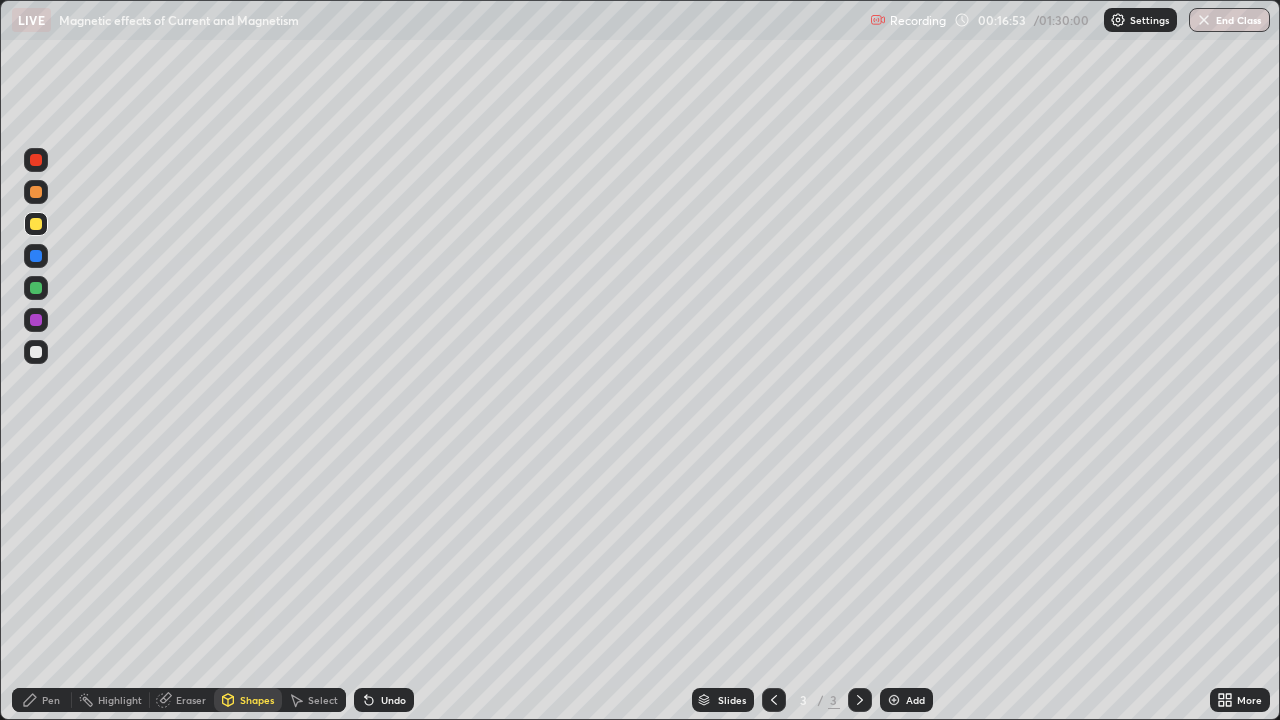 click 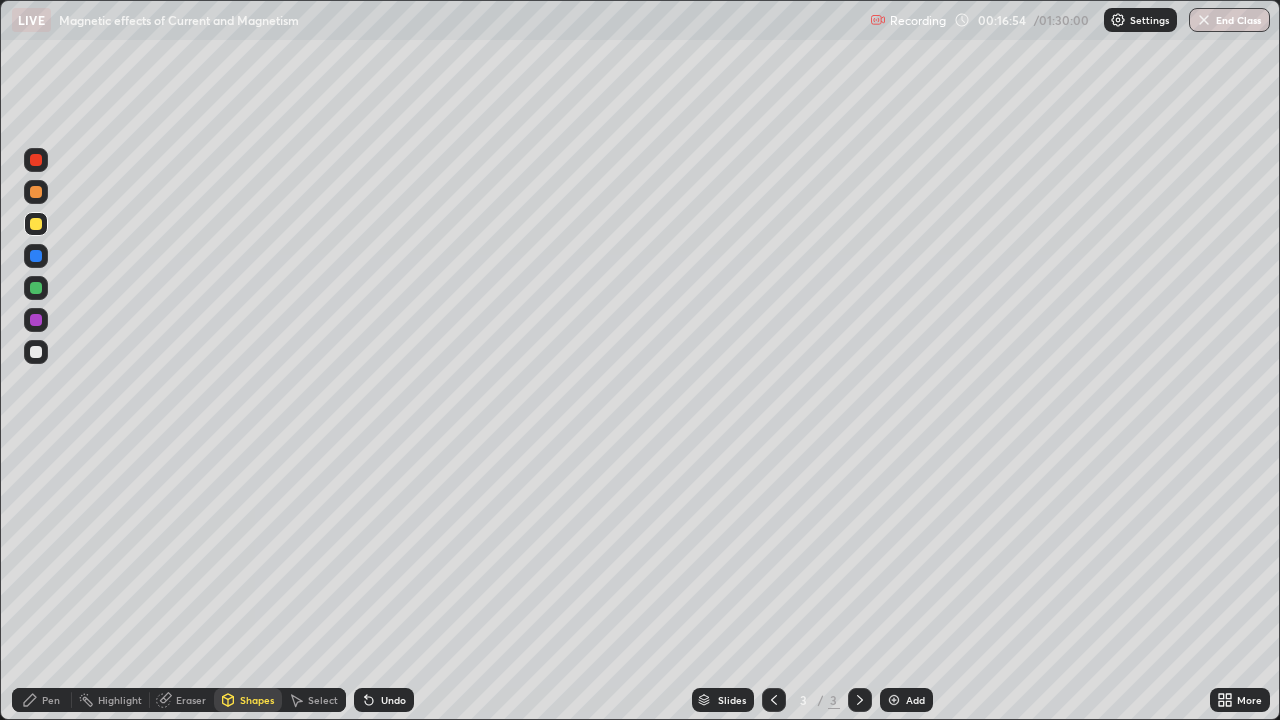click on "Pen" at bounding box center [51, 700] 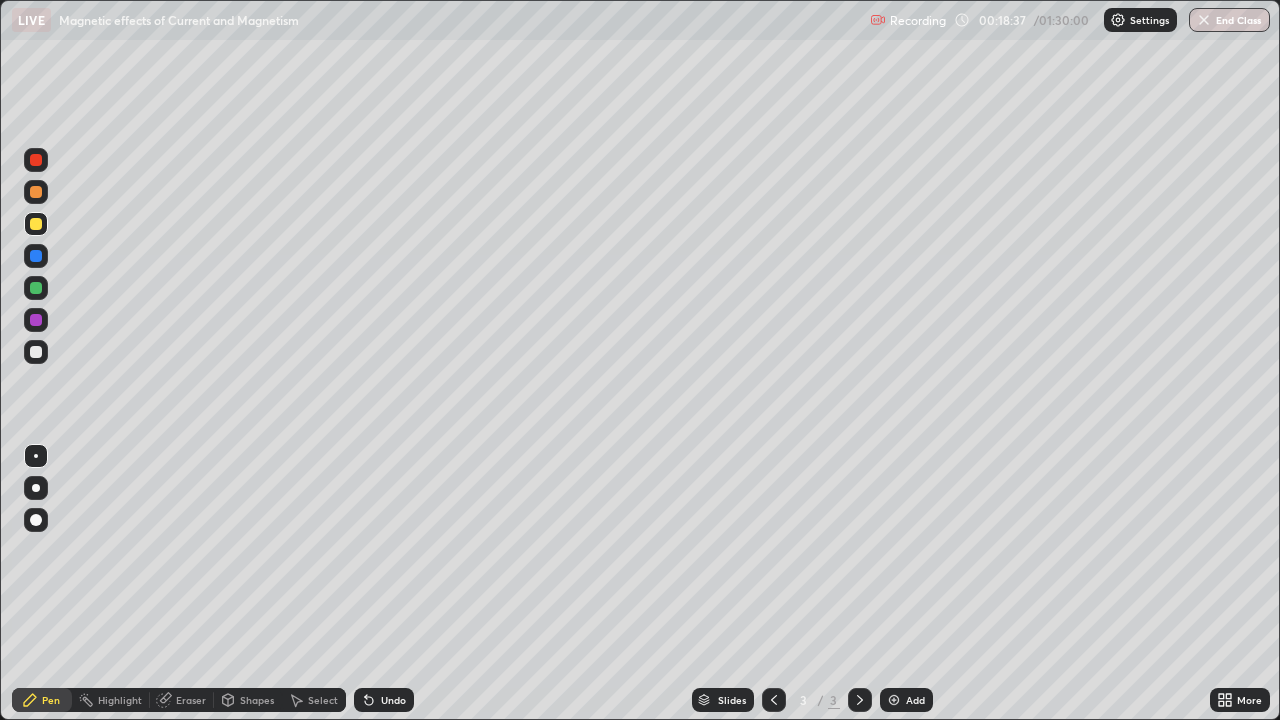 click on "Undo" at bounding box center [384, 700] 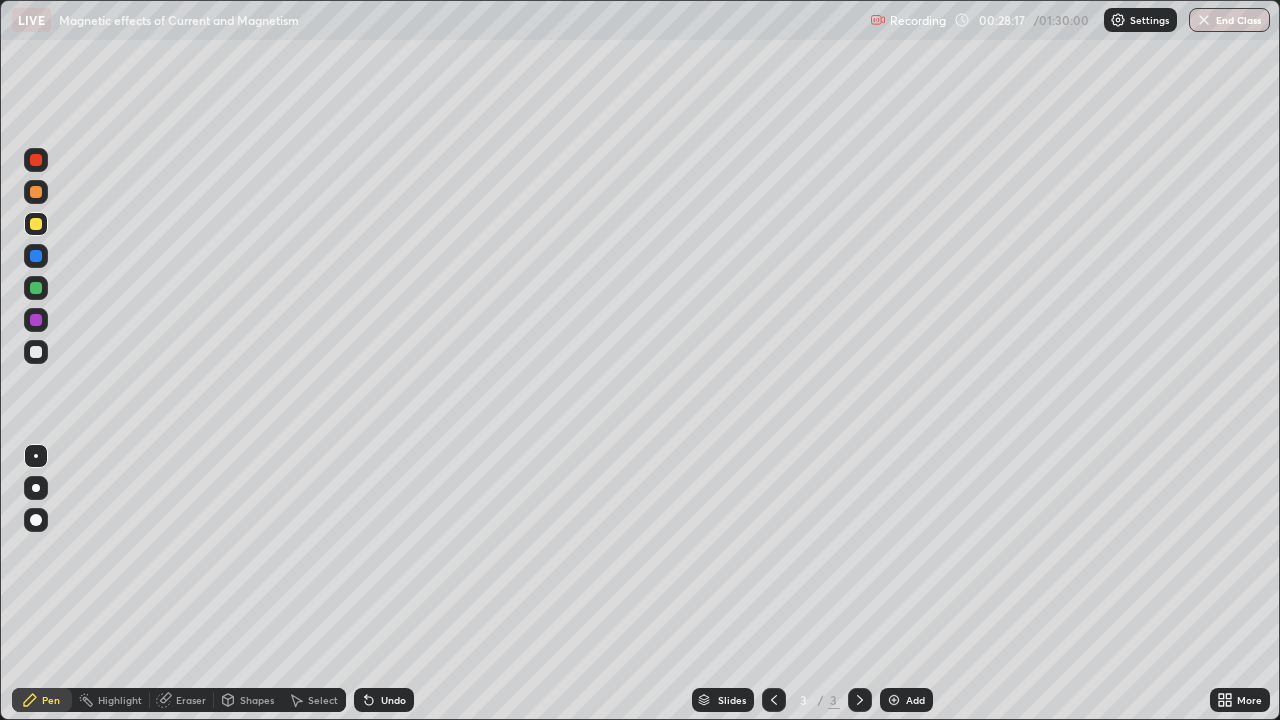 click on "Add" at bounding box center (906, 700) 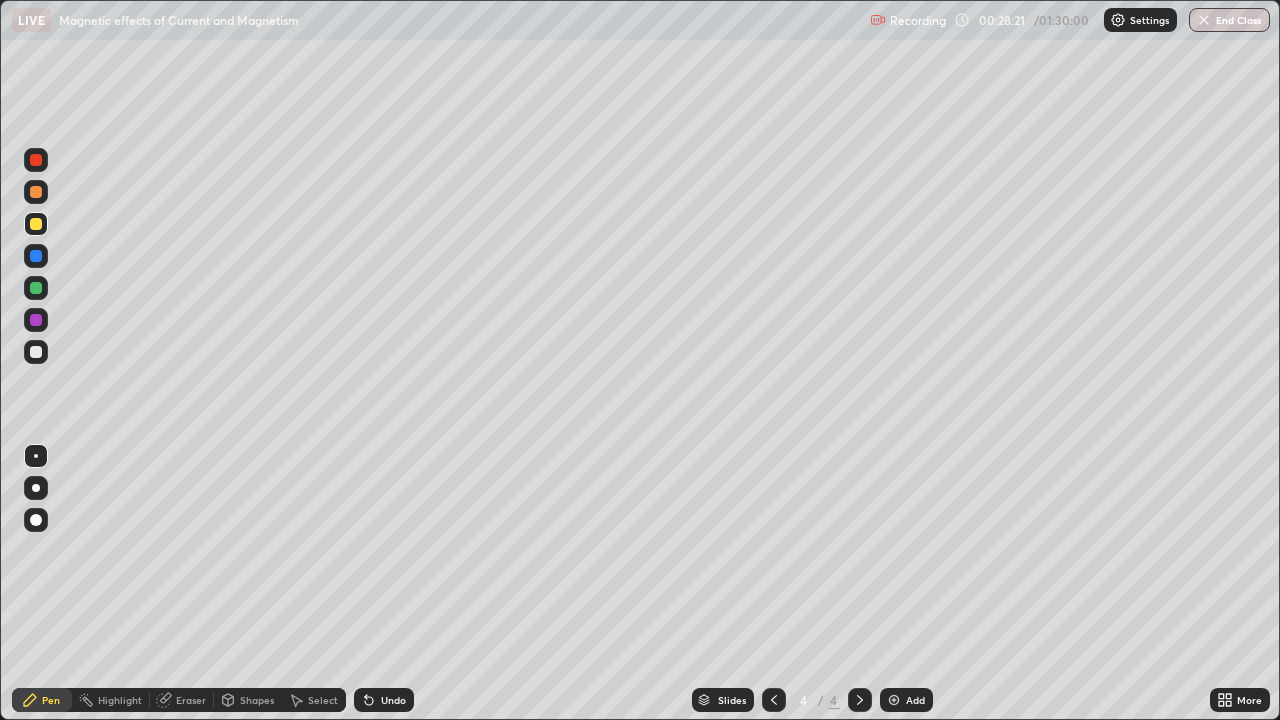 click at bounding box center (36, 352) 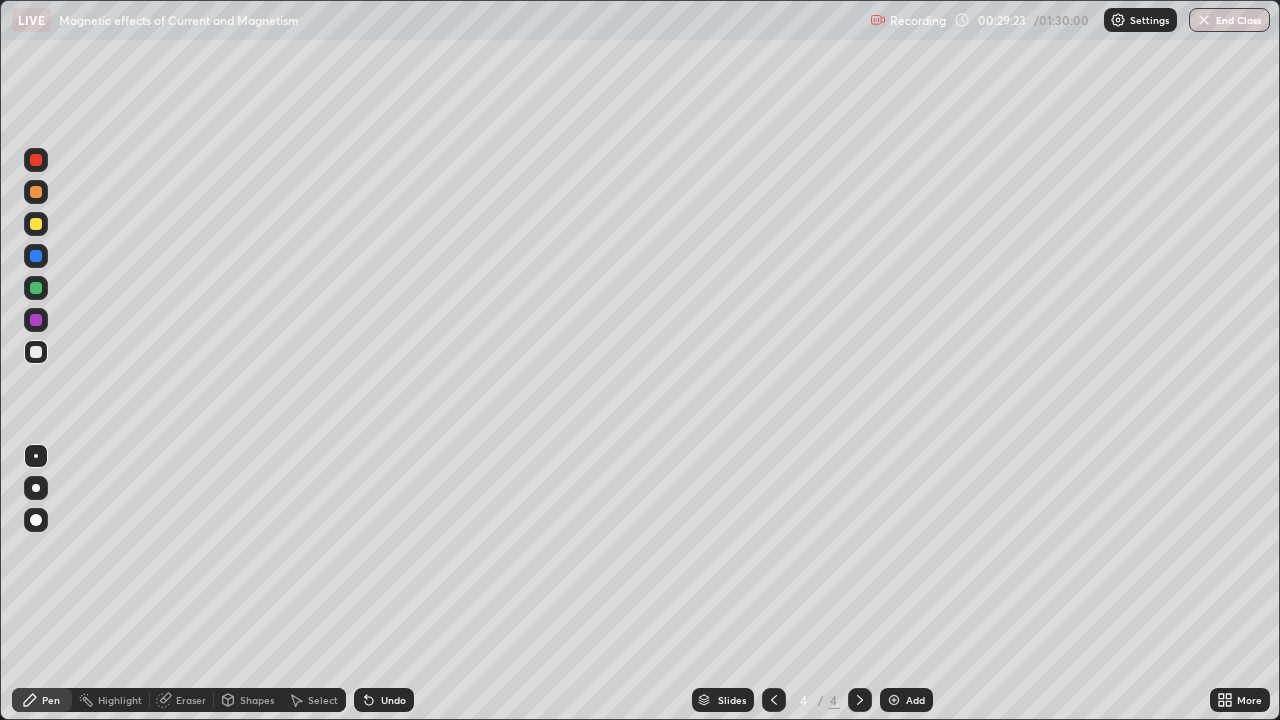click on "Undo" at bounding box center (393, 700) 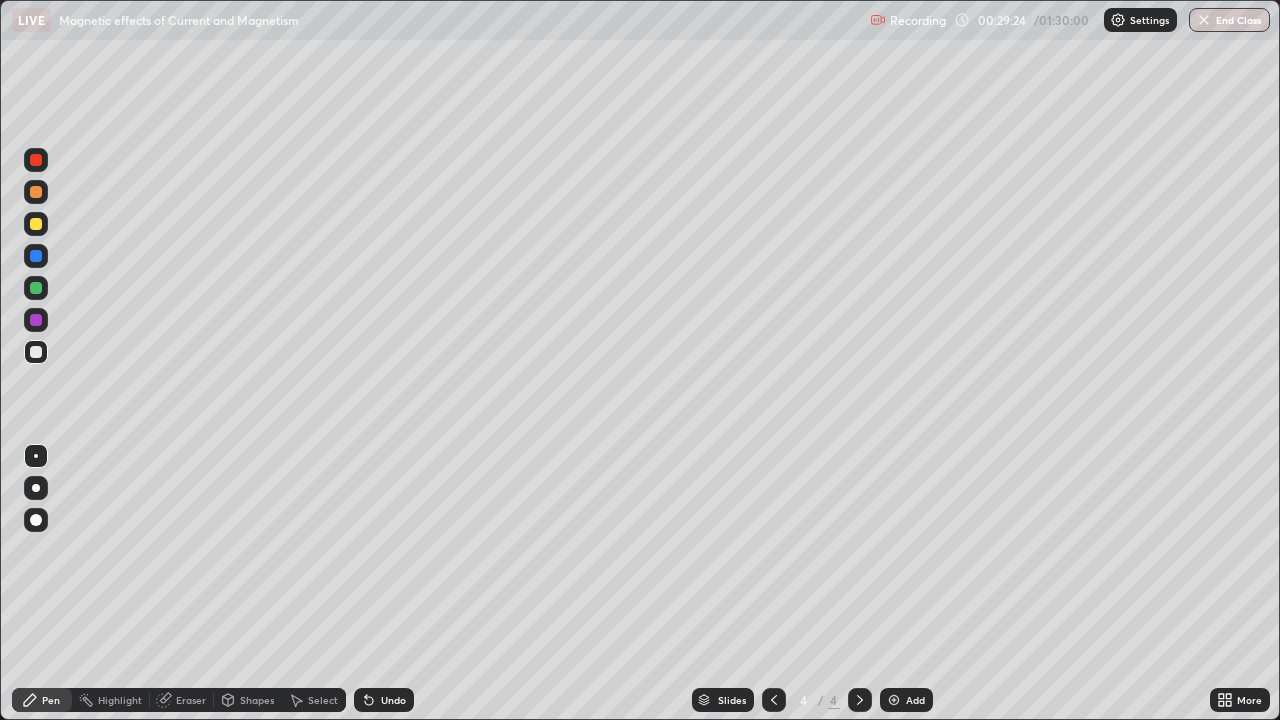 click on "Undo" at bounding box center (393, 700) 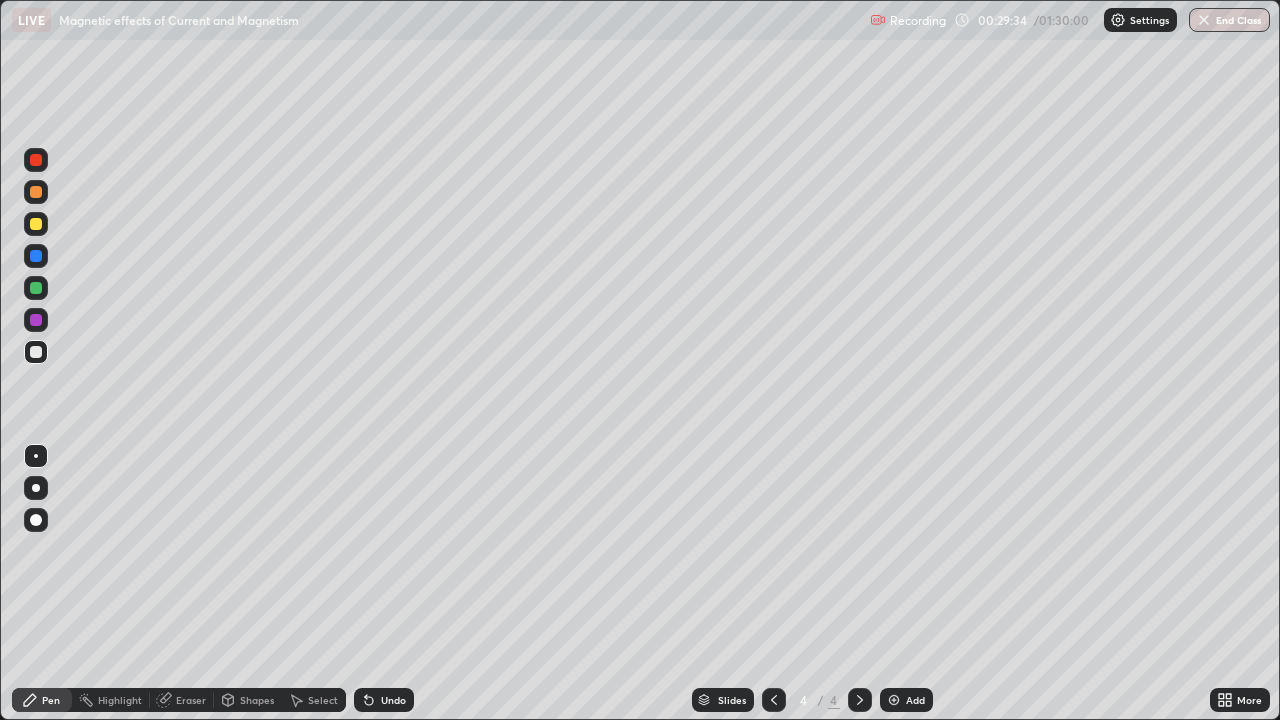 click on "Undo" at bounding box center [393, 700] 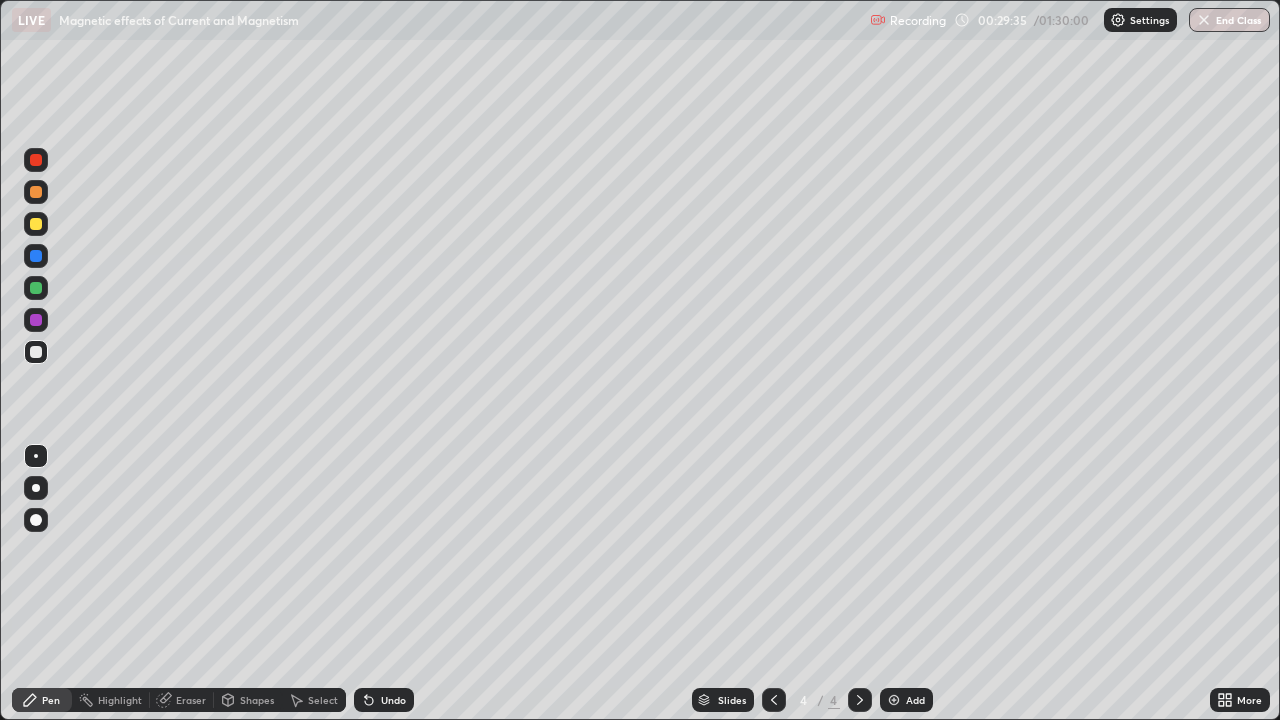 click on "Eraser" at bounding box center (191, 700) 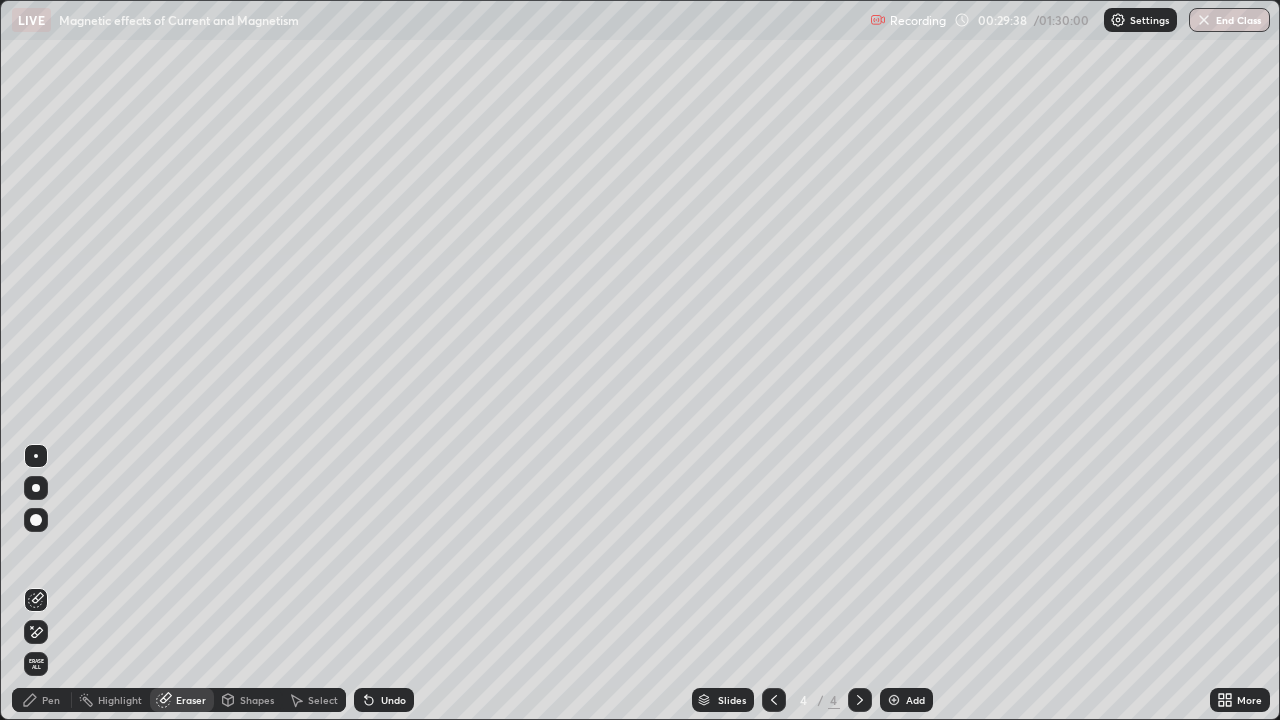 click on "Pen" at bounding box center (42, 700) 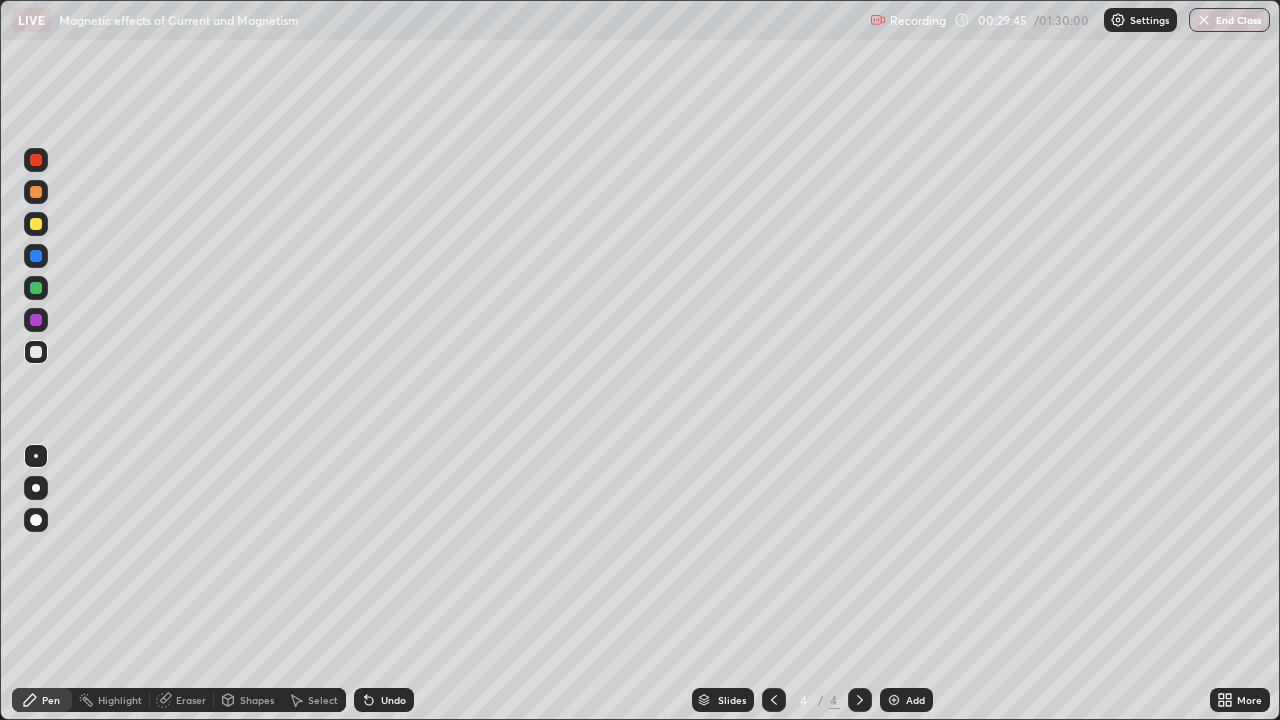 click 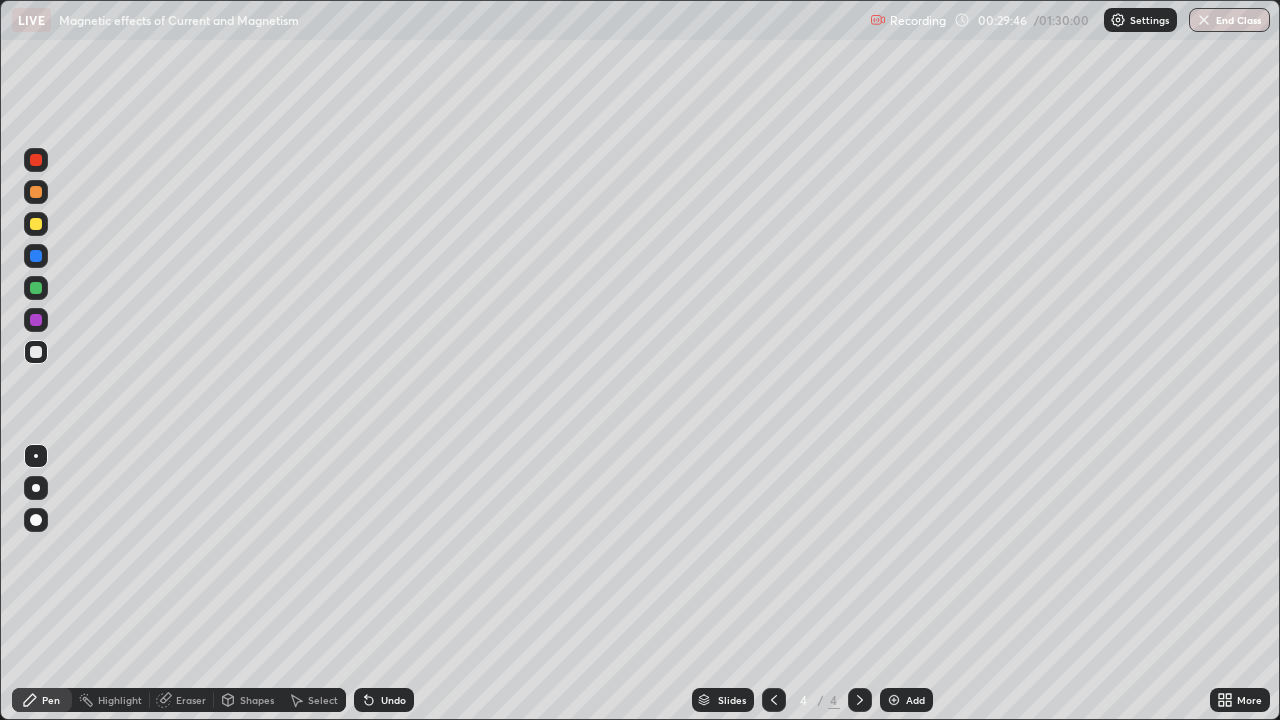 click on "Undo" at bounding box center [393, 700] 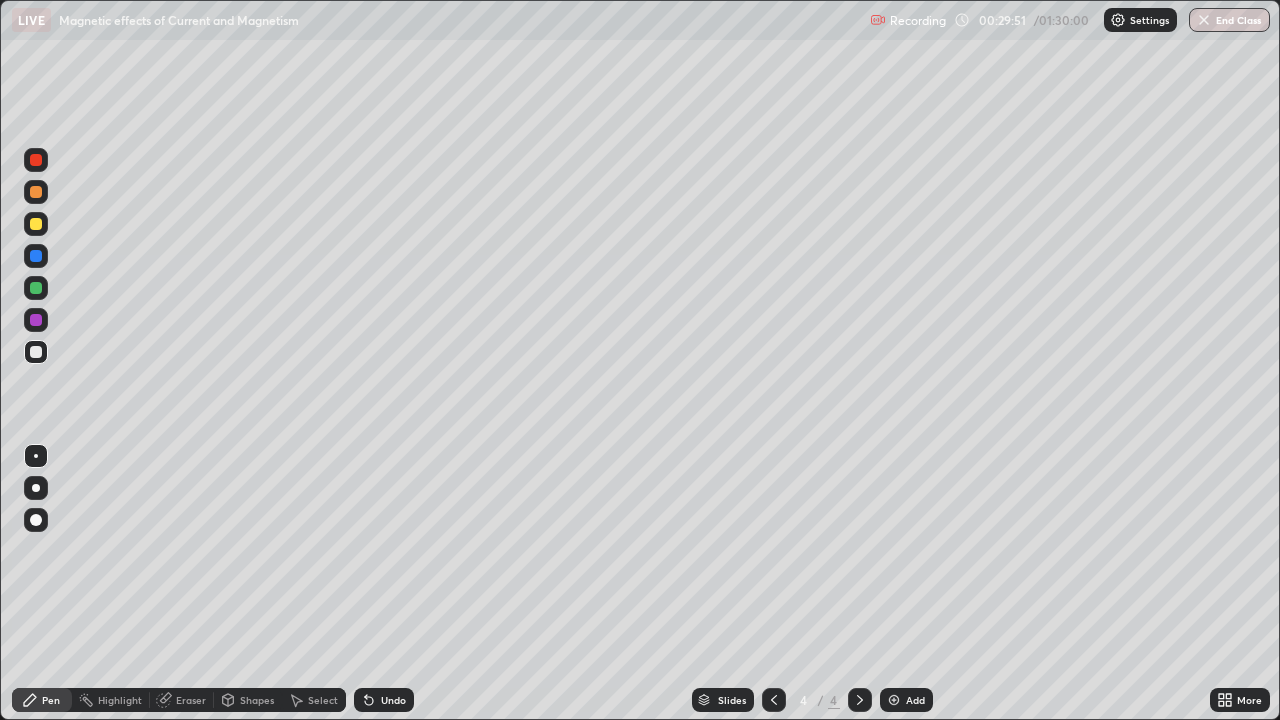 click on "Eraser" at bounding box center (191, 700) 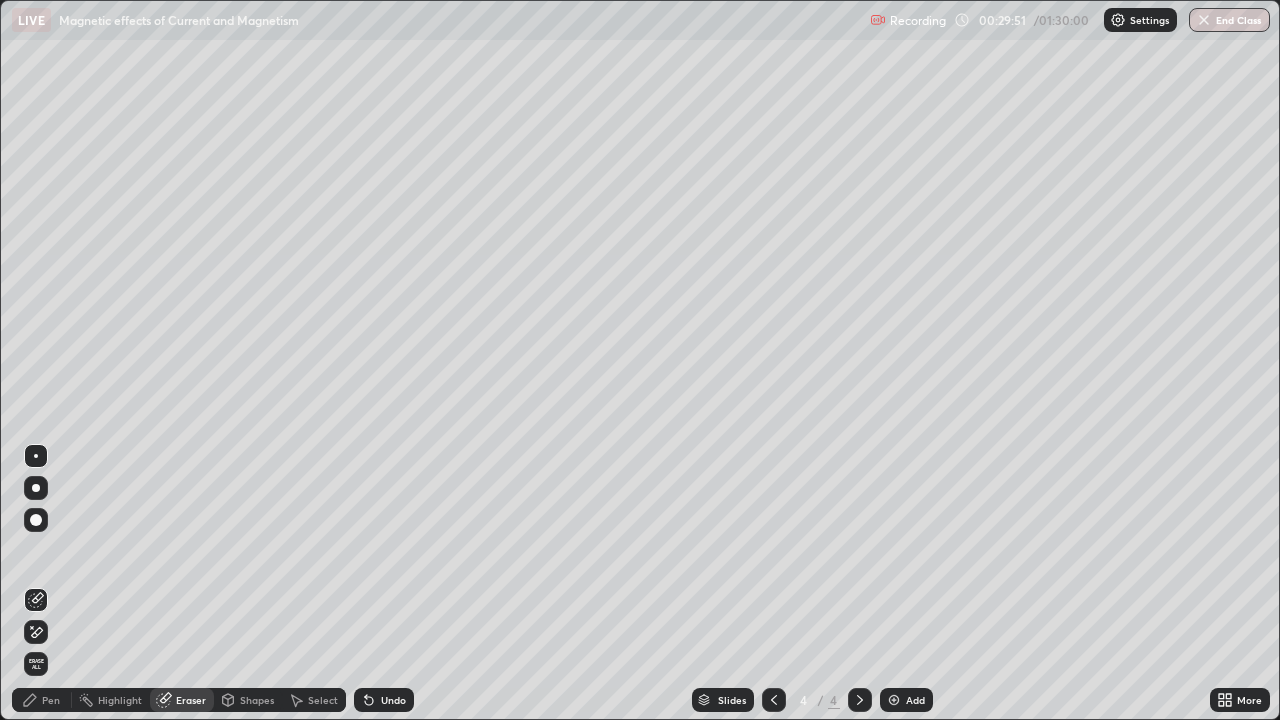 click 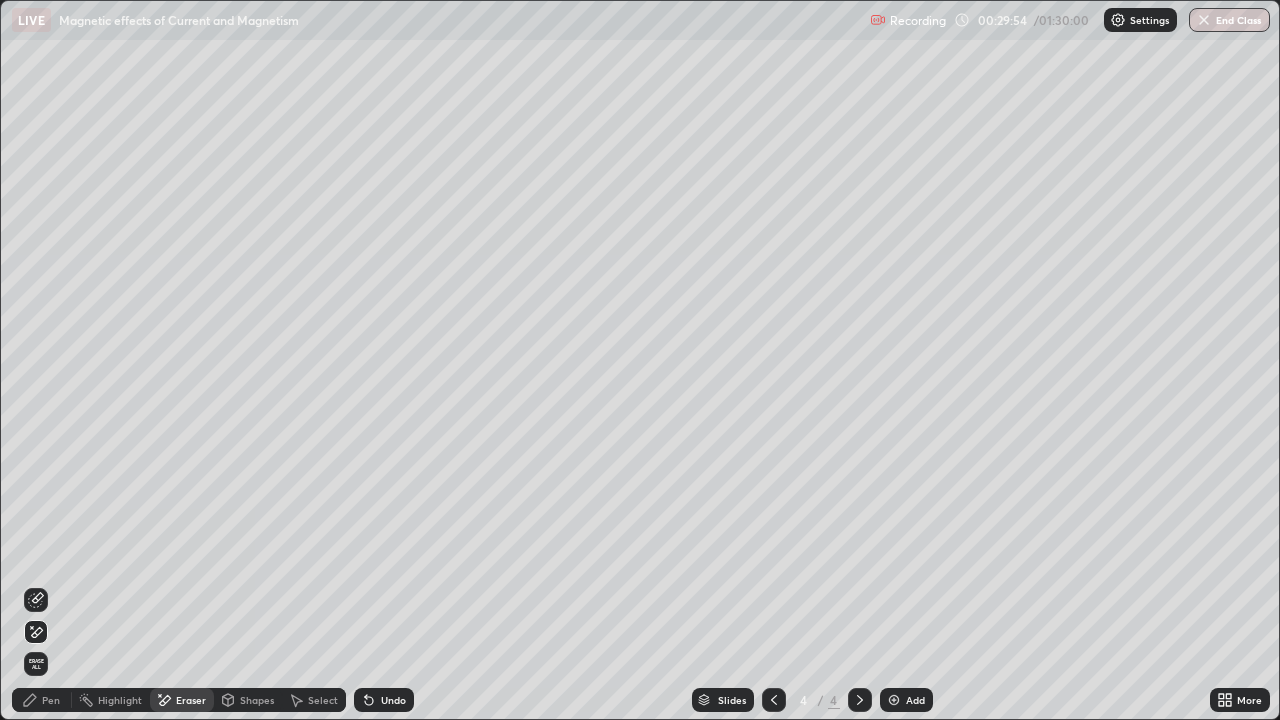 click on "Pen" at bounding box center (51, 700) 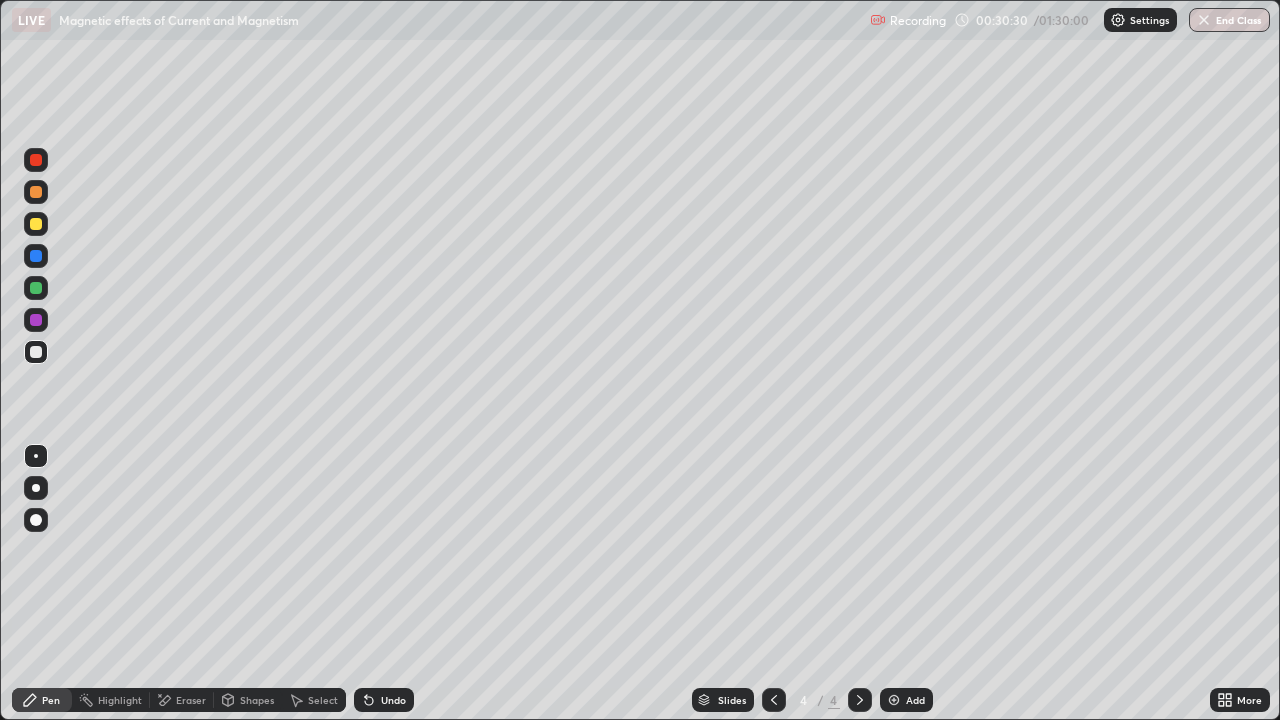 click at bounding box center (36, 320) 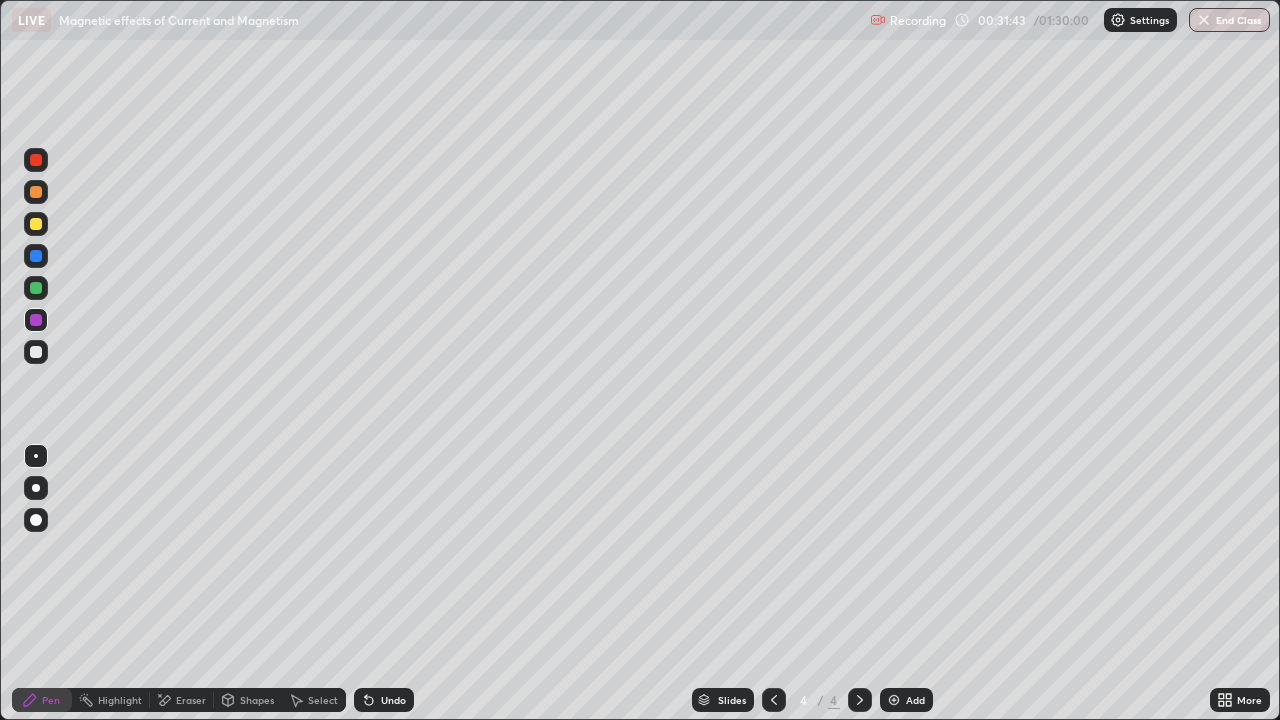 click 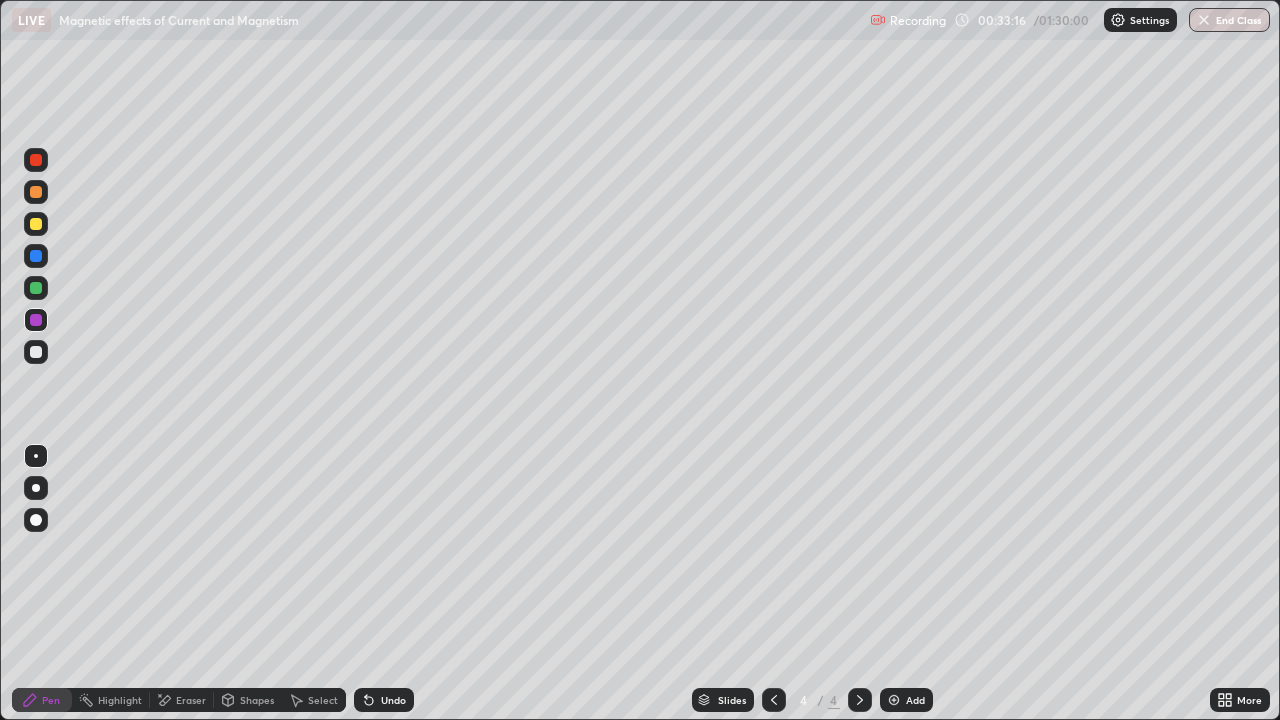 click on "Undo" at bounding box center (393, 700) 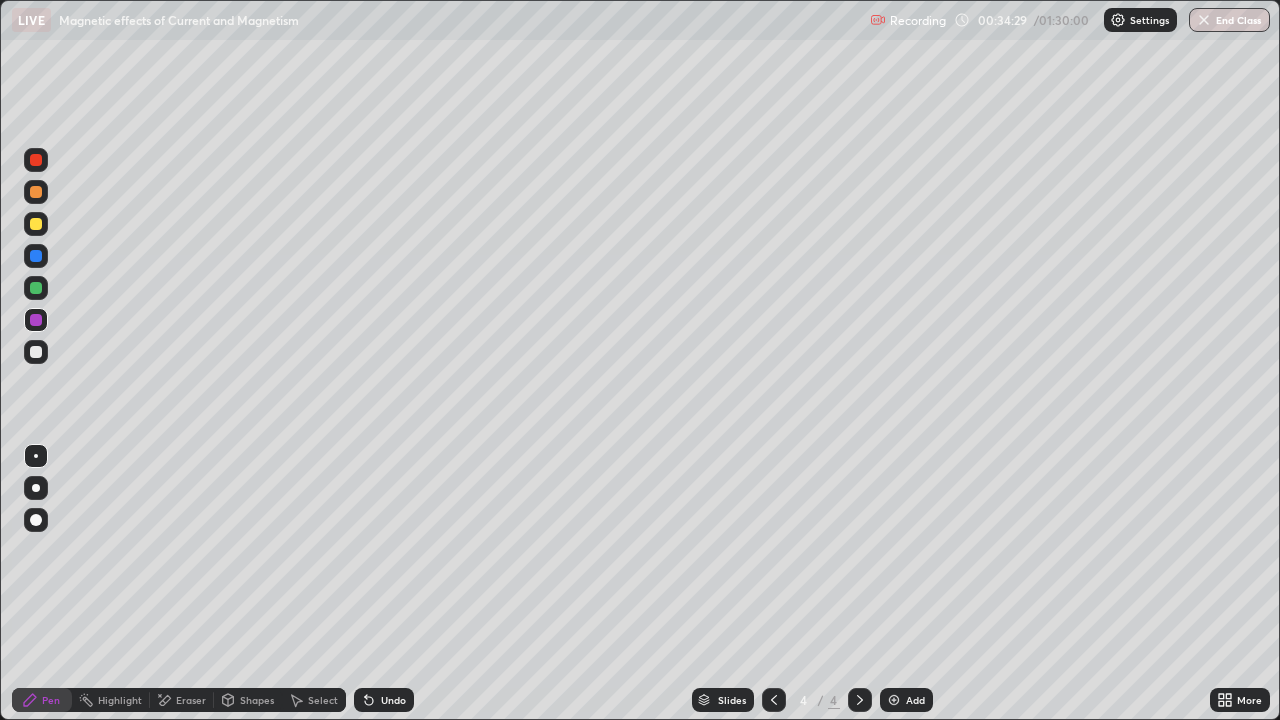 click at bounding box center (36, 288) 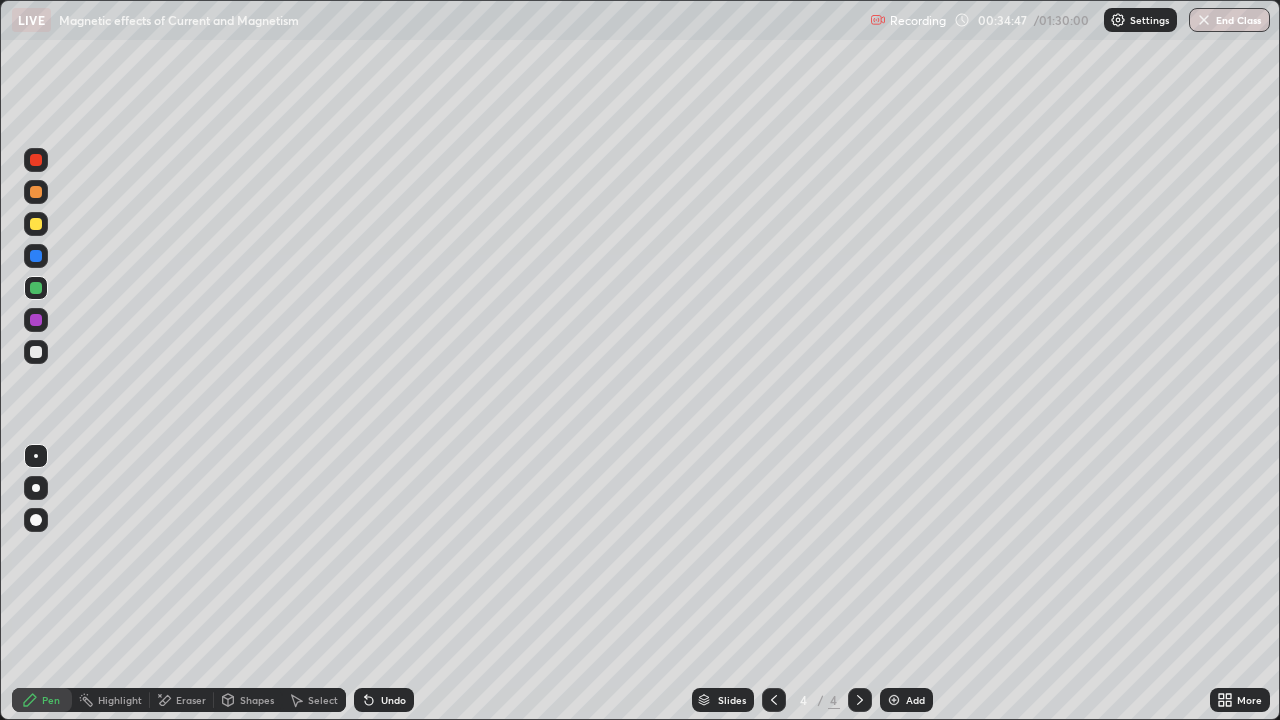 click on "Undo" at bounding box center [393, 700] 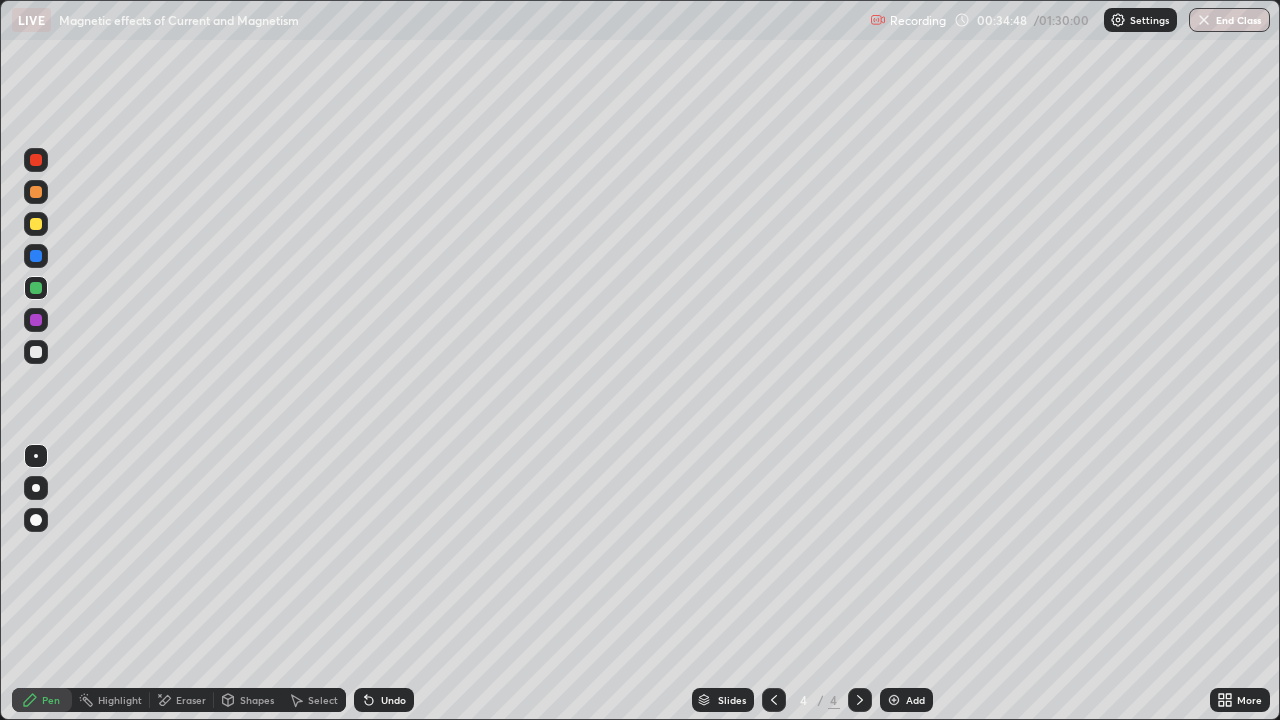 click on "Undo" at bounding box center [393, 700] 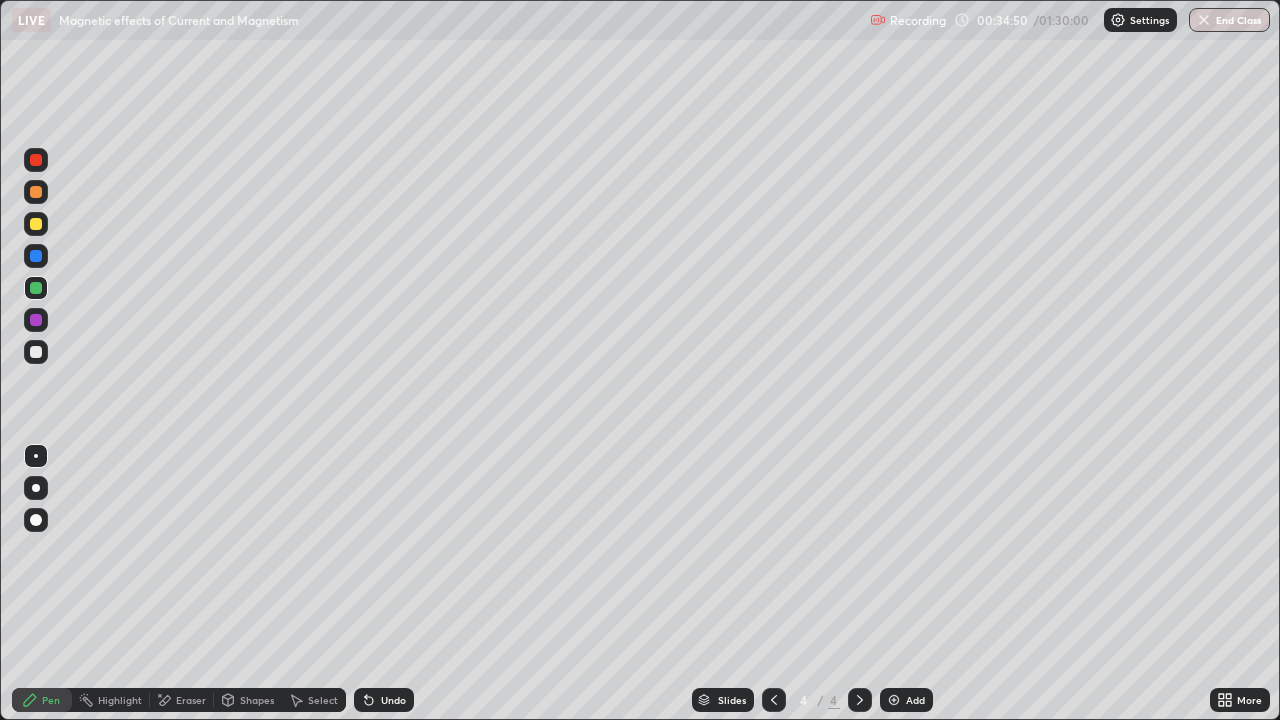 click on "Undo" at bounding box center (393, 700) 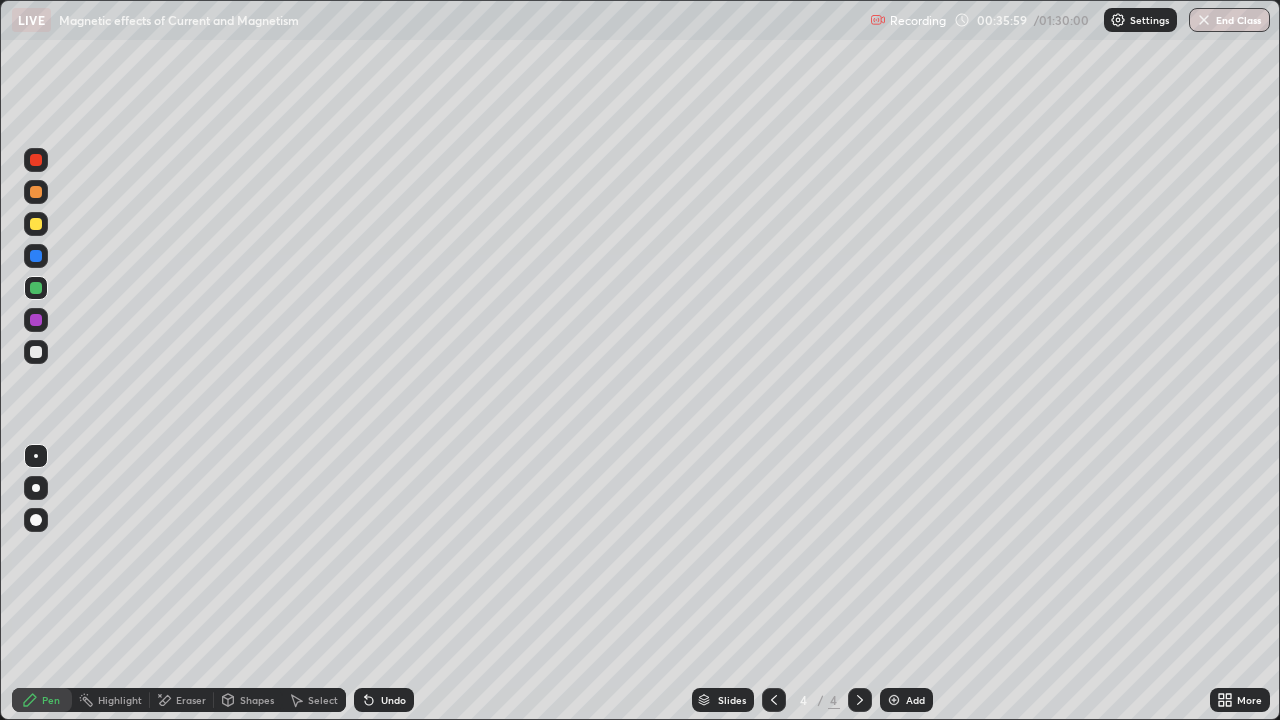 click on "Undo" at bounding box center [393, 700] 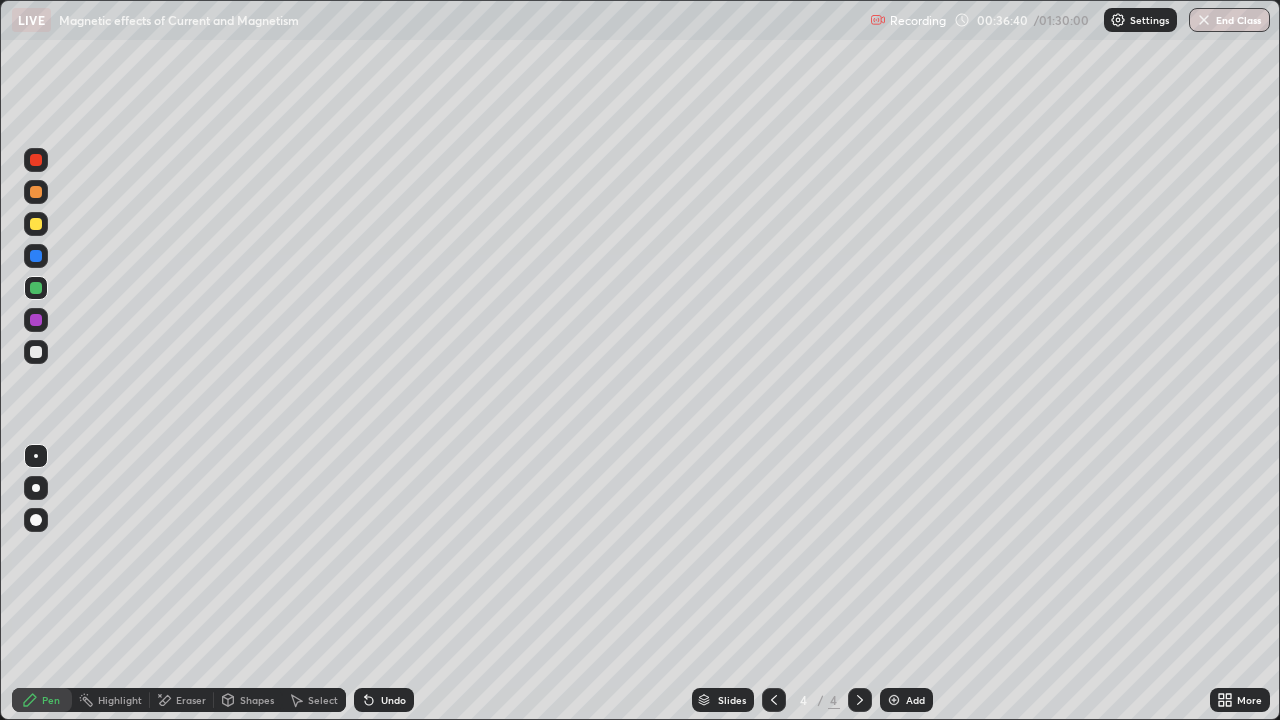 click on "Undo" at bounding box center (384, 700) 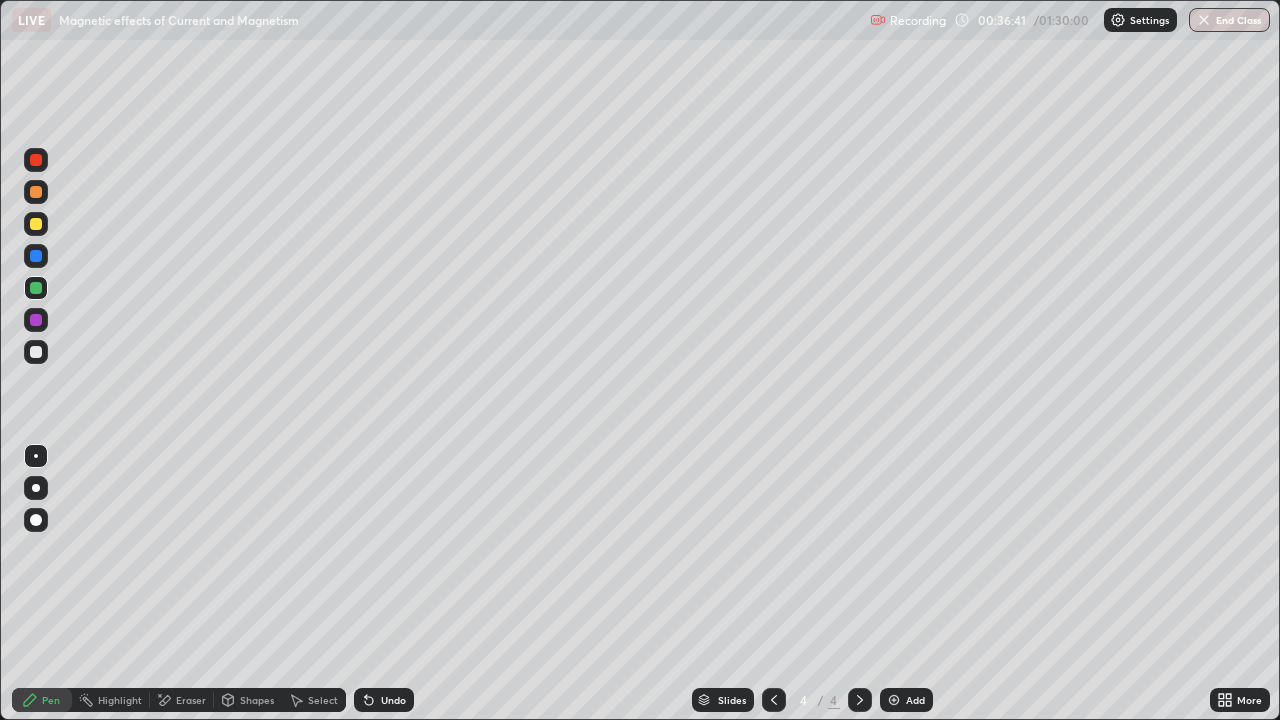 click 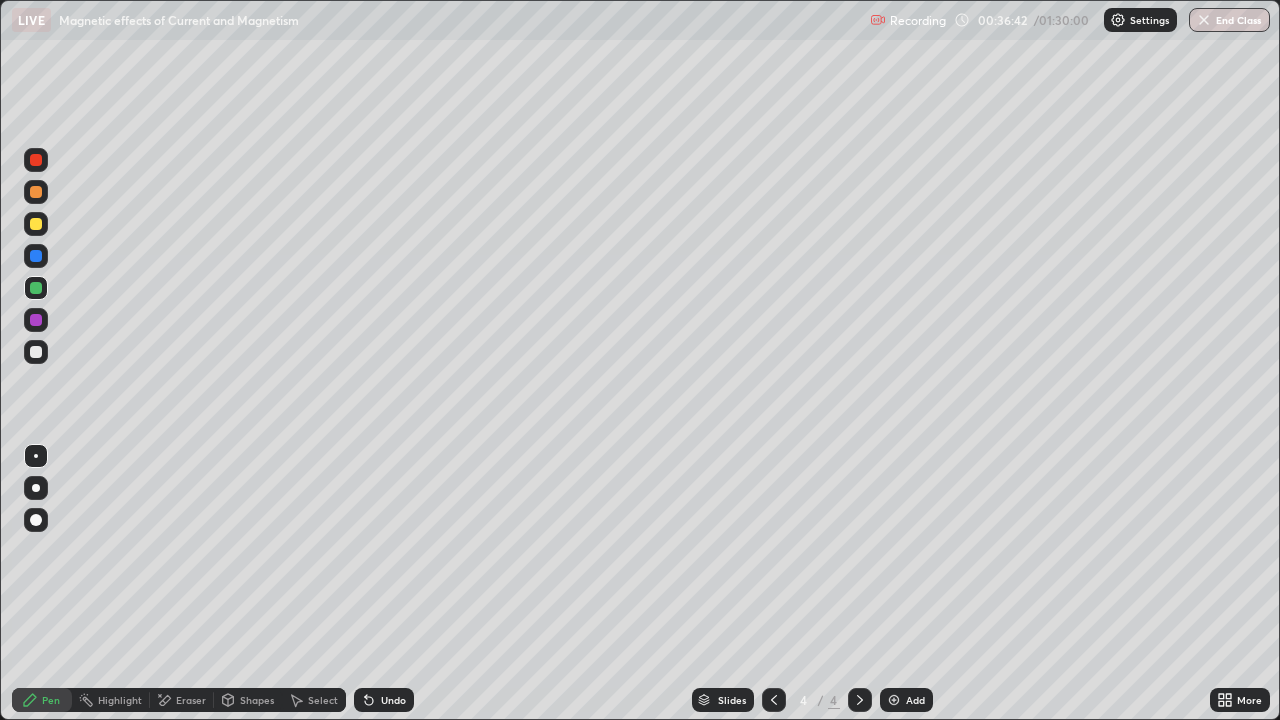 click on "Undo" at bounding box center (393, 700) 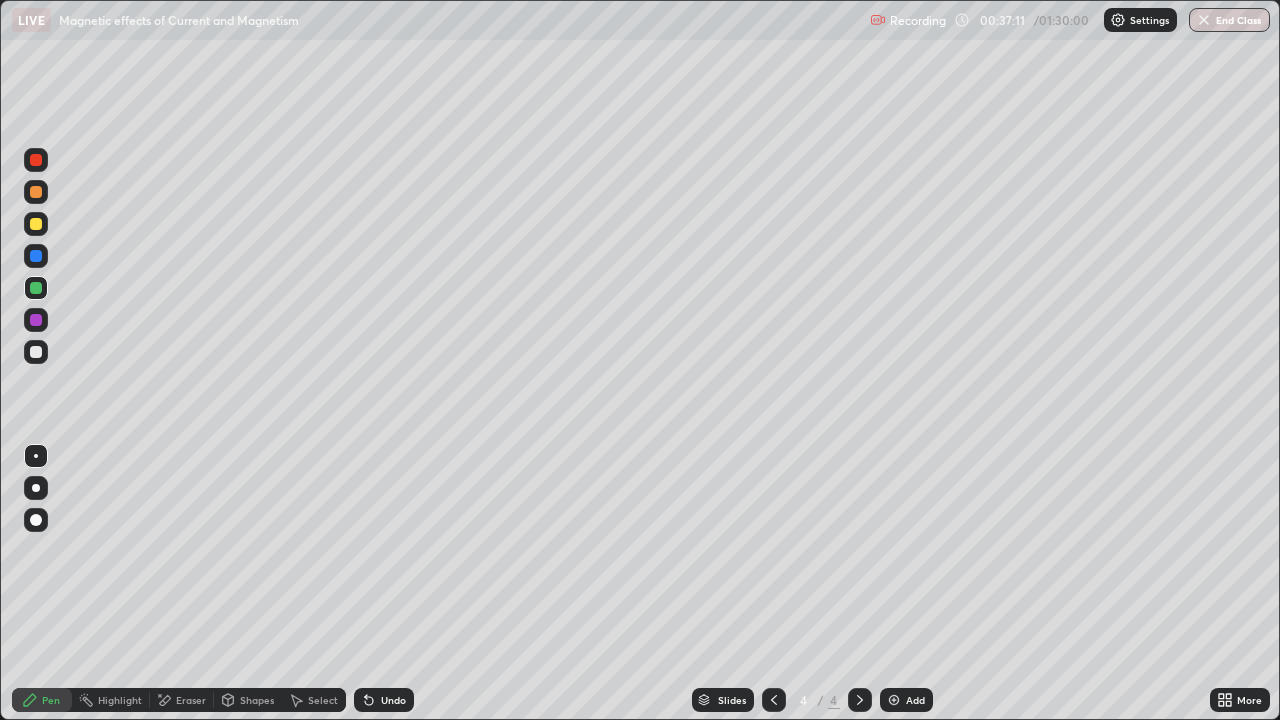click at bounding box center (36, 224) 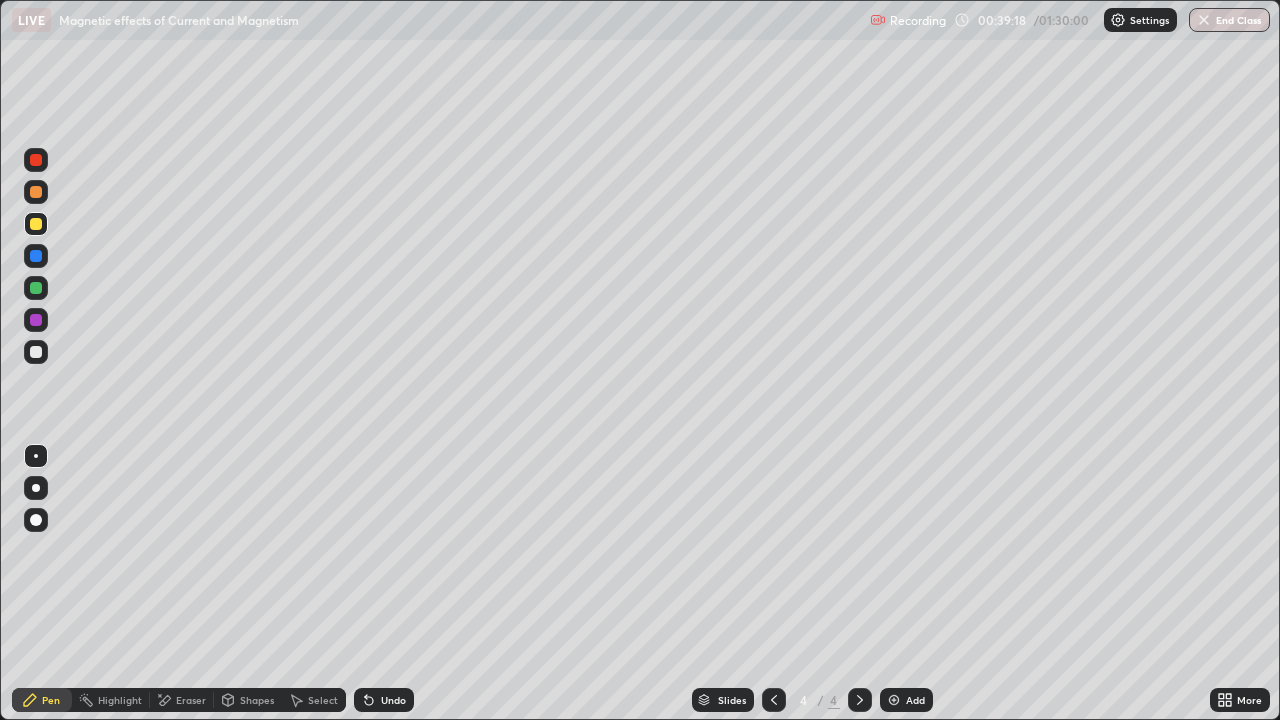 click 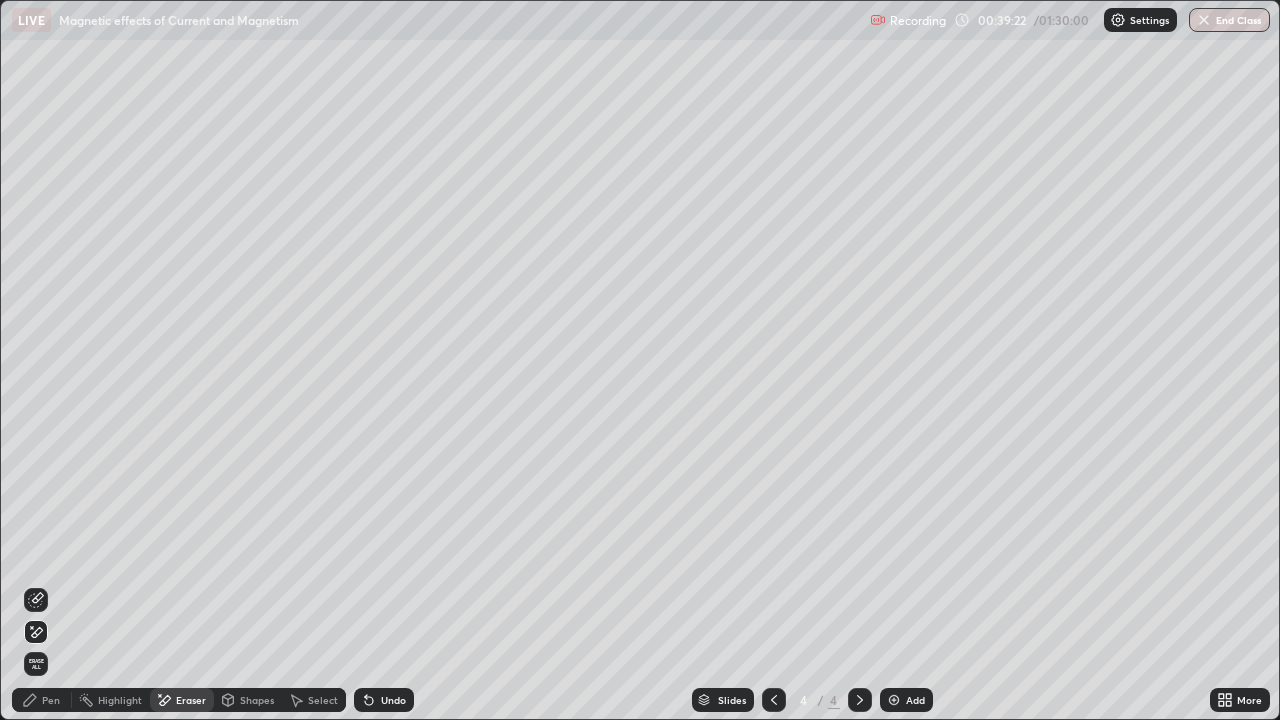 click on "Pen" at bounding box center [42, 700] 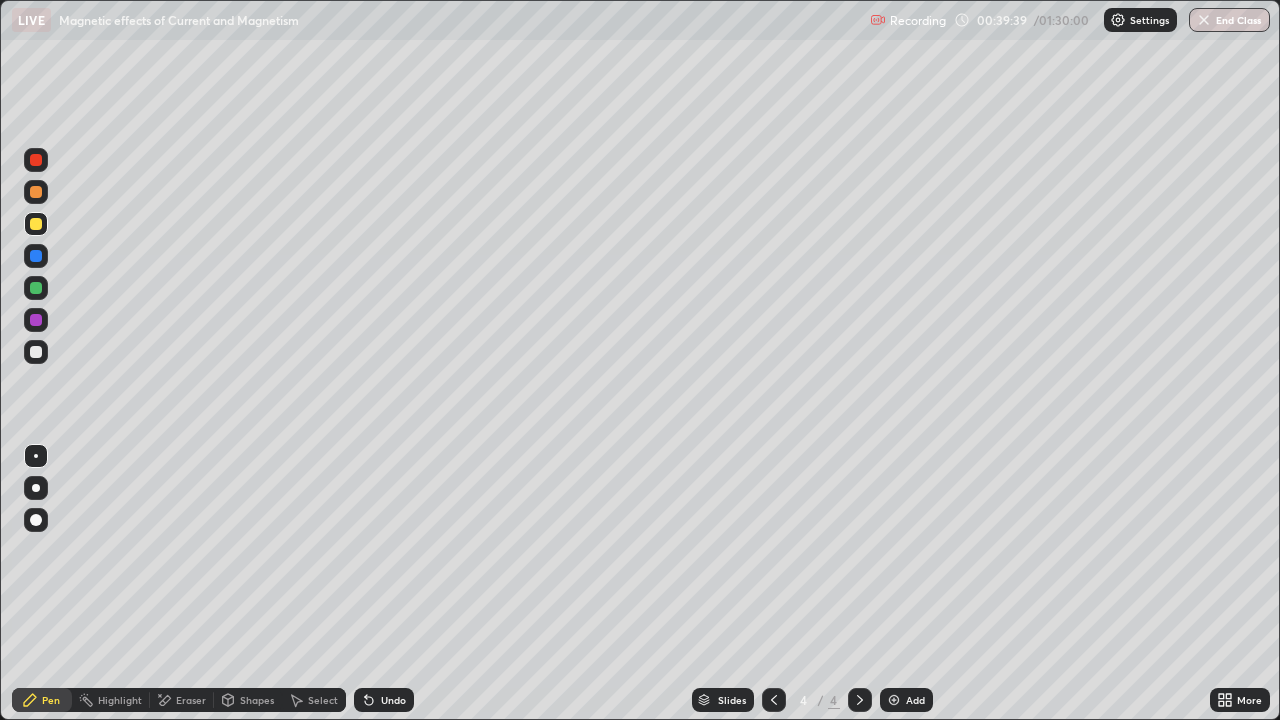 click 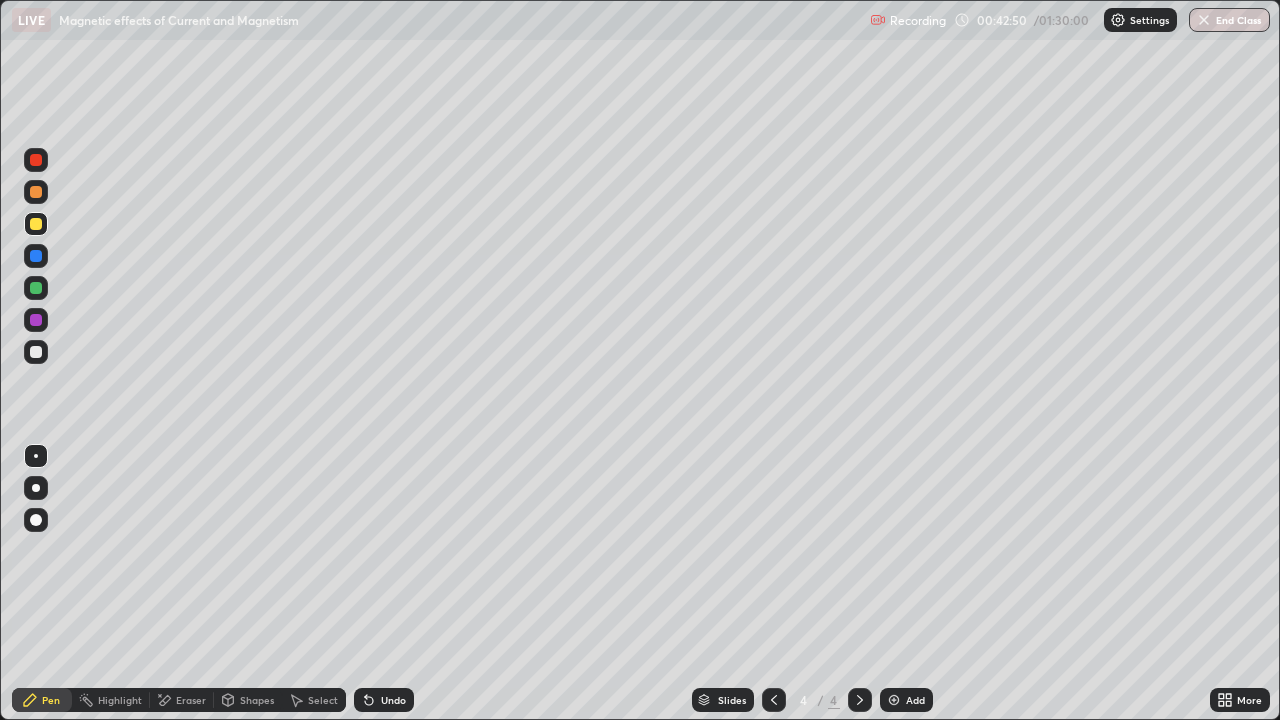 click at bounding box center (36, 256) 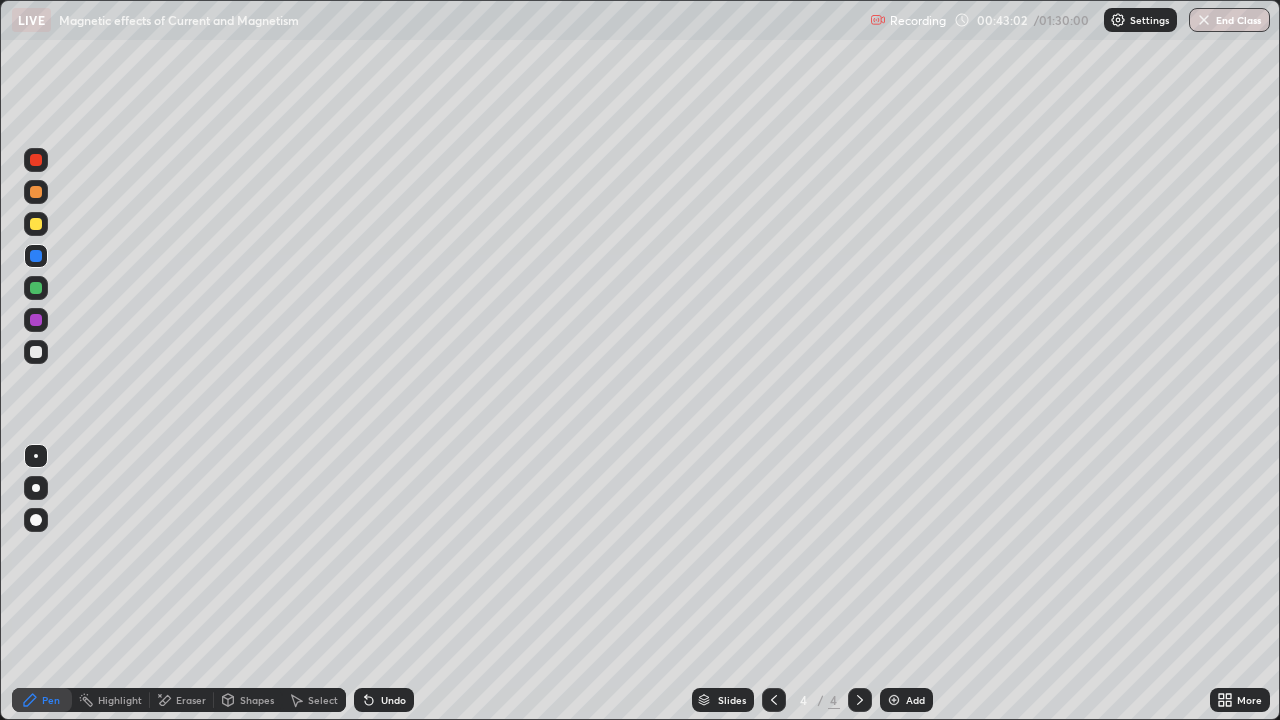 click on "Undo" at bounding box center [393, 700] 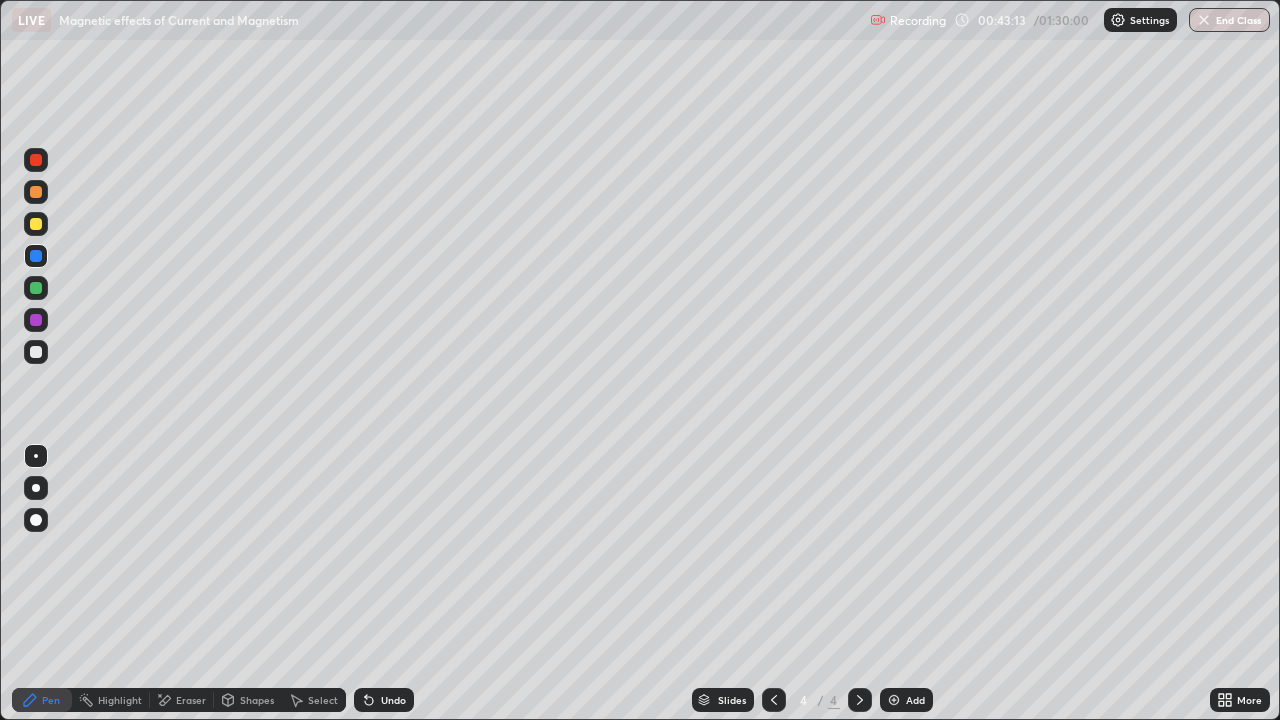 click at bounding box center (36, 352) 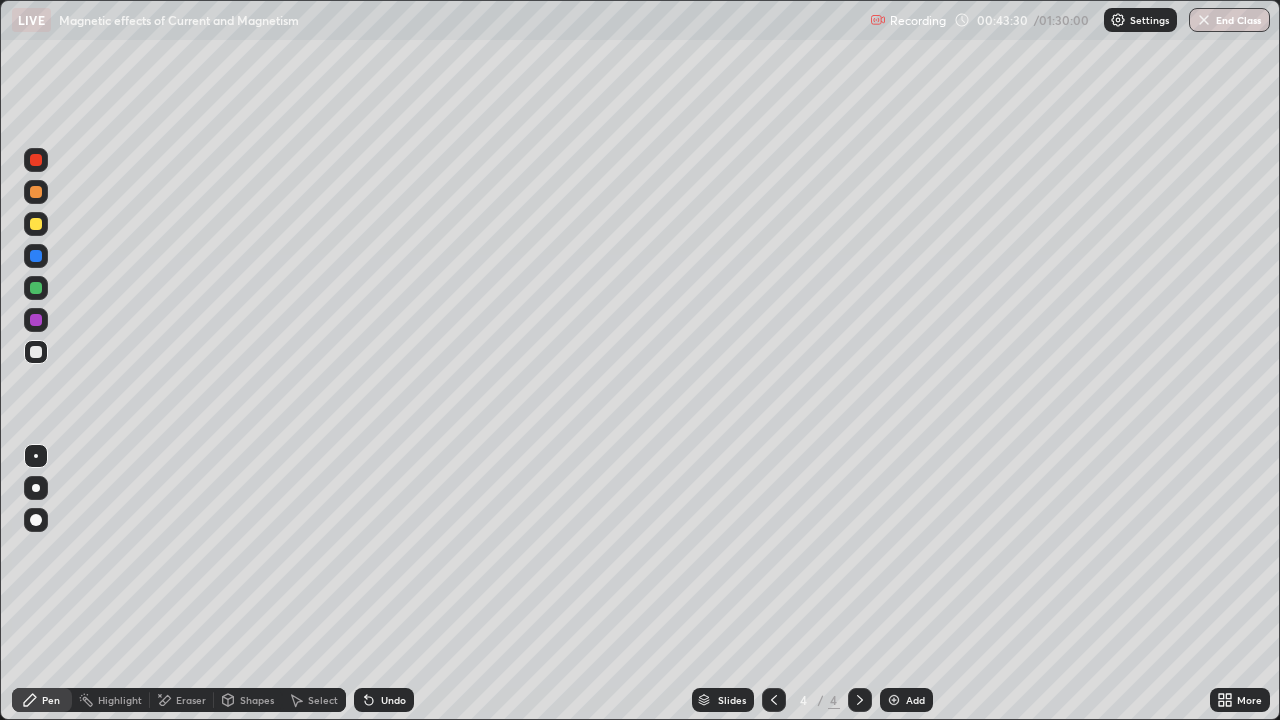 click 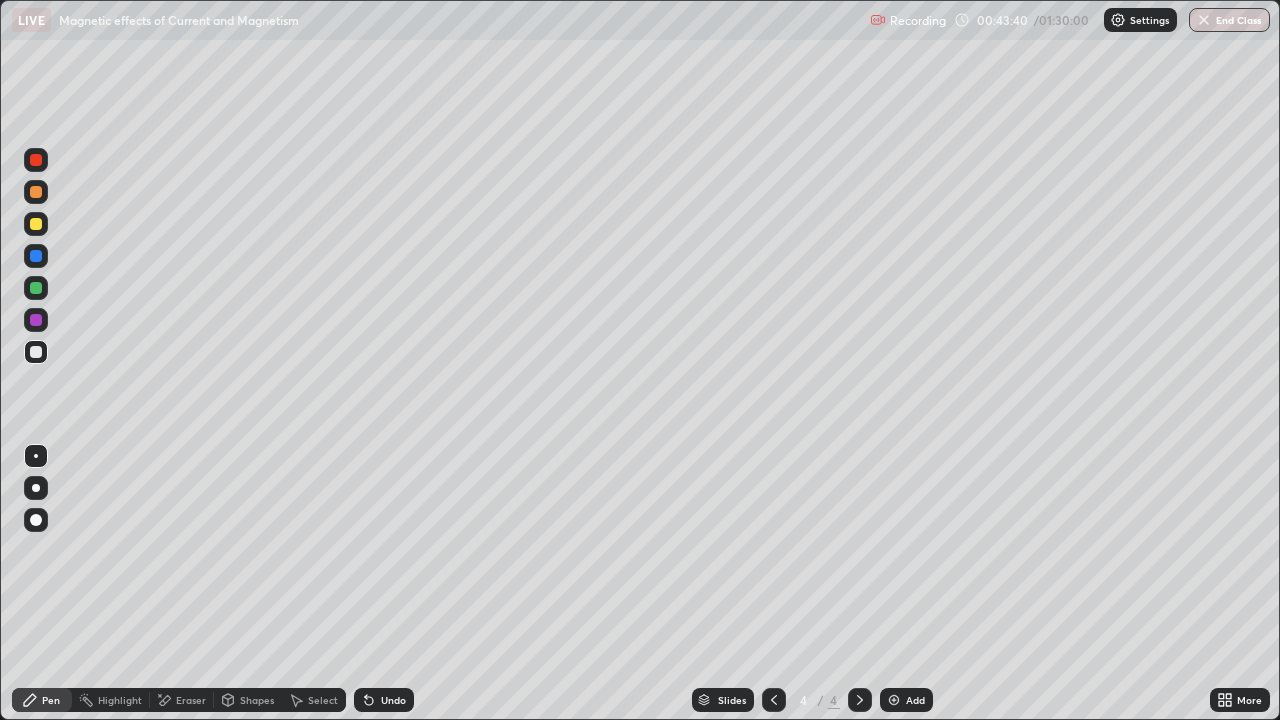 click 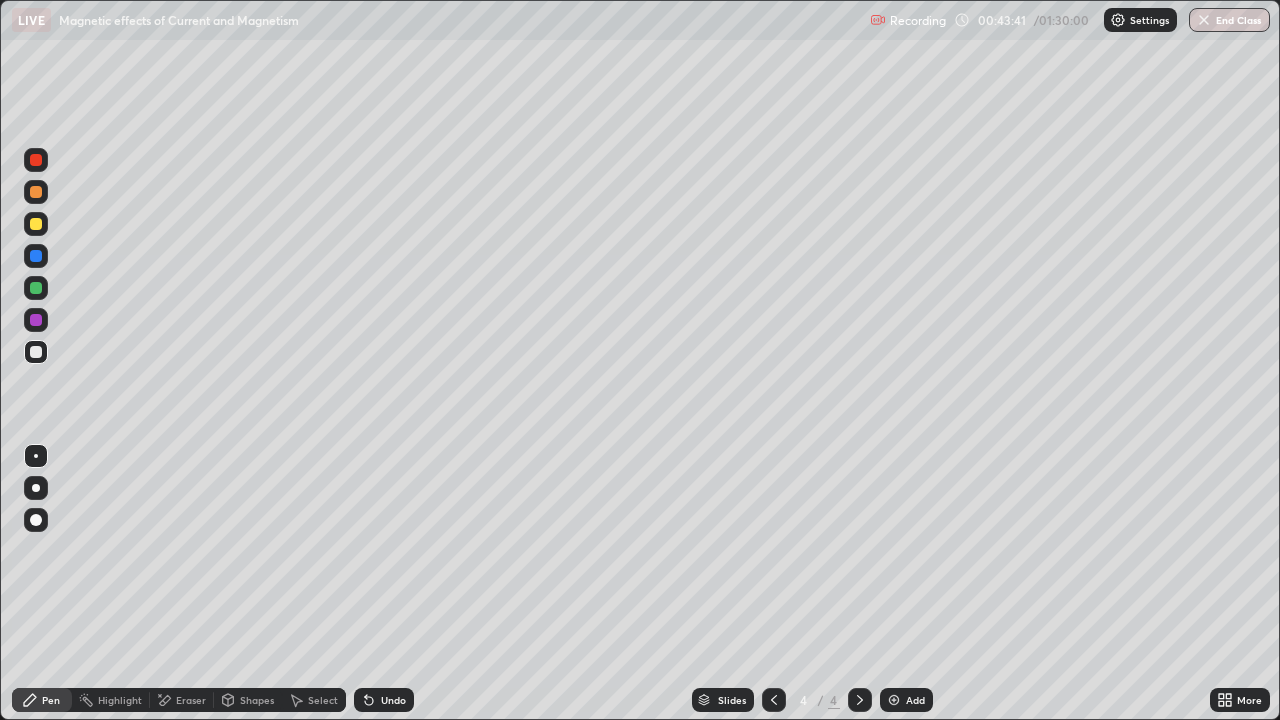 click 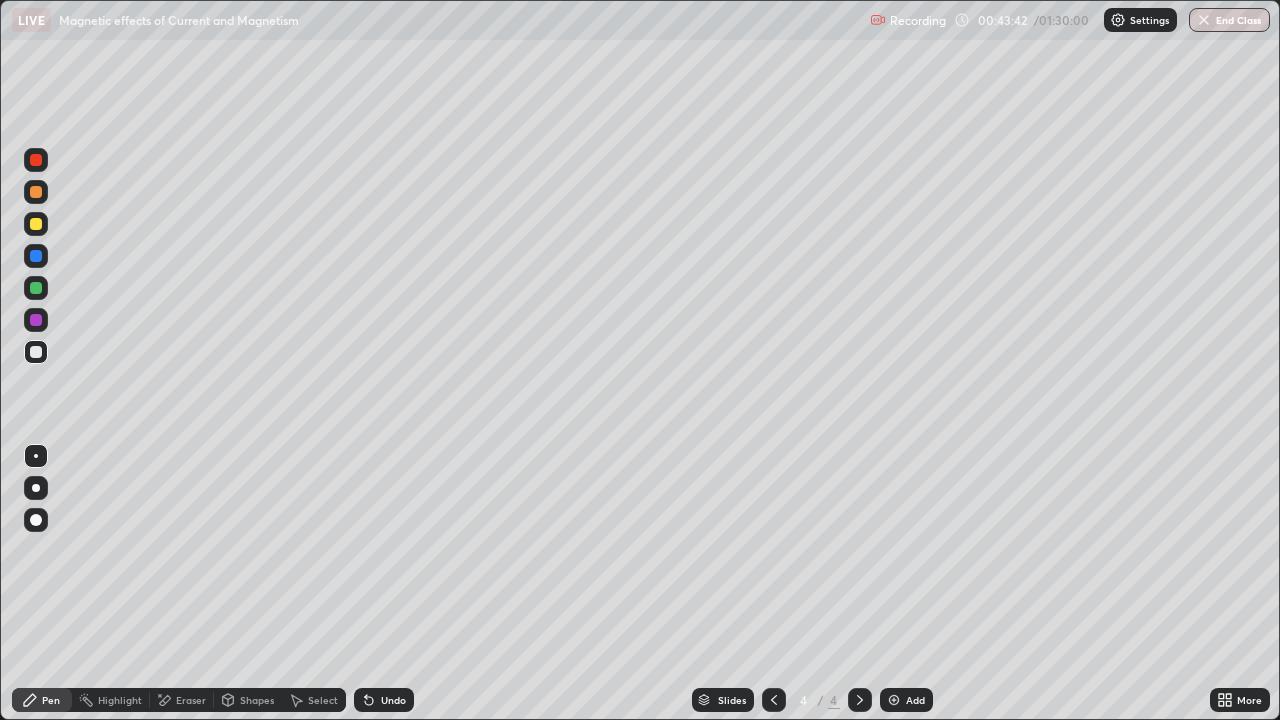 click 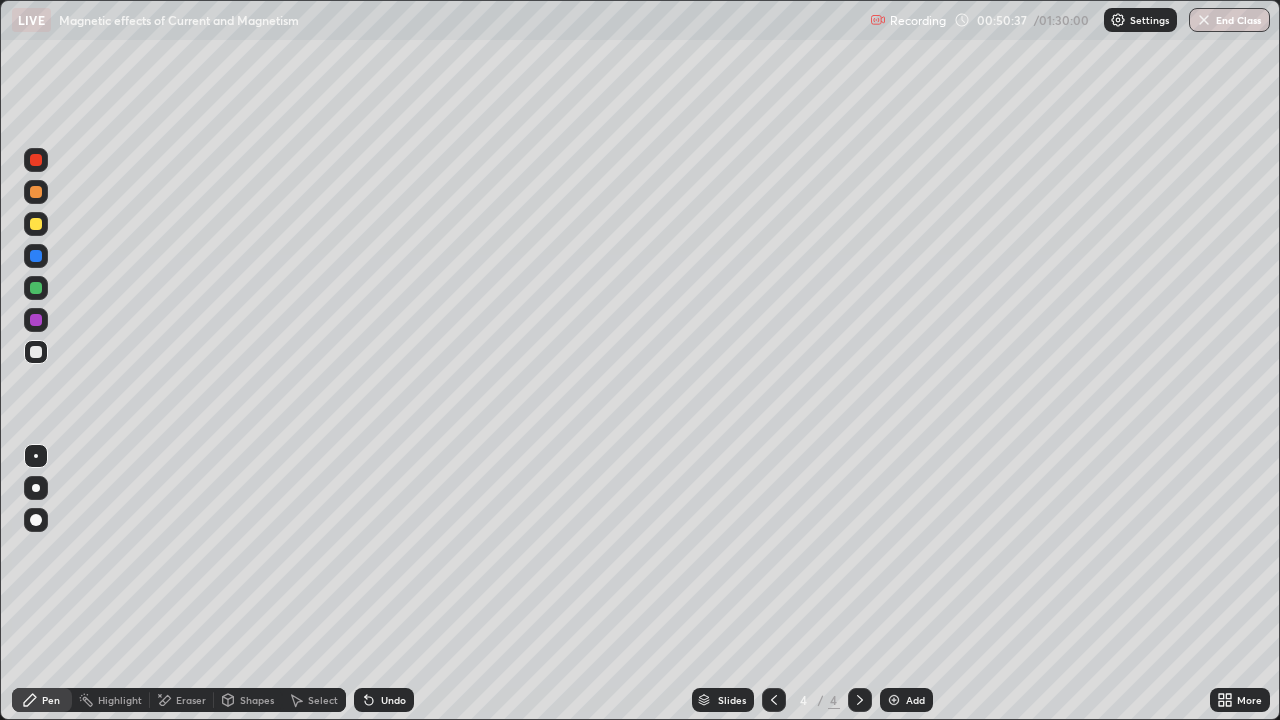 click at bounding box center (894, 700) 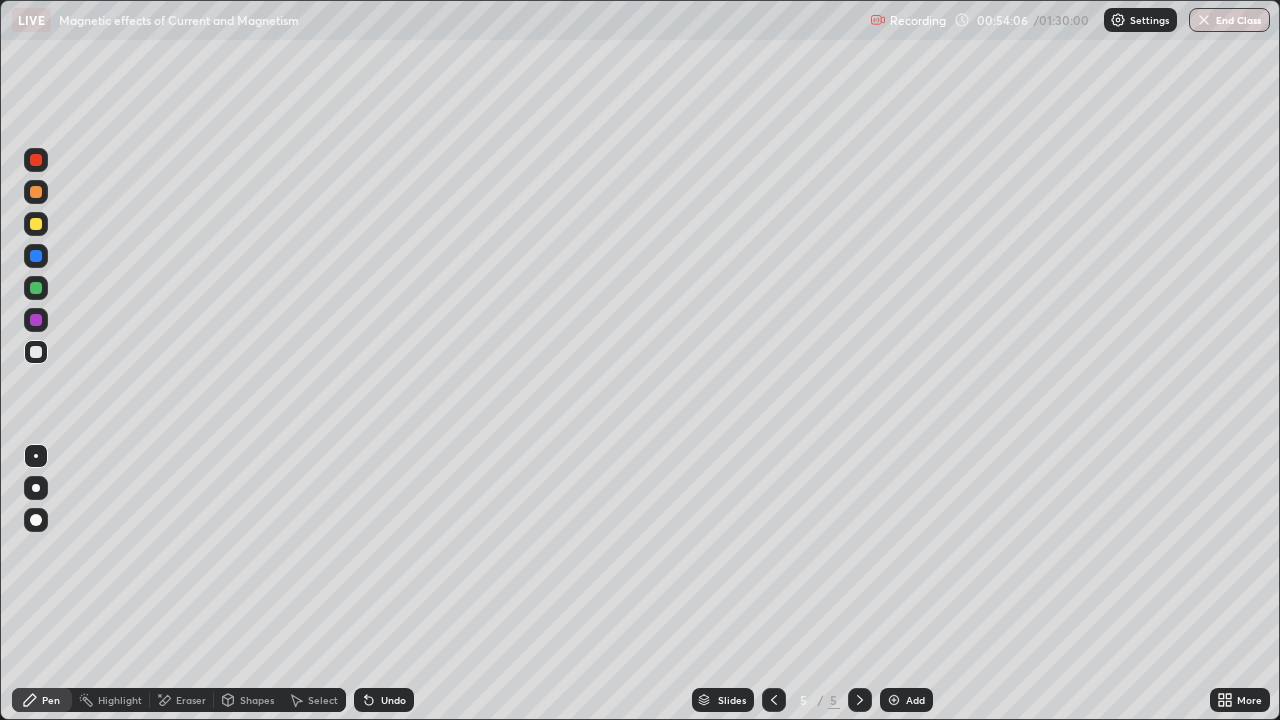 click 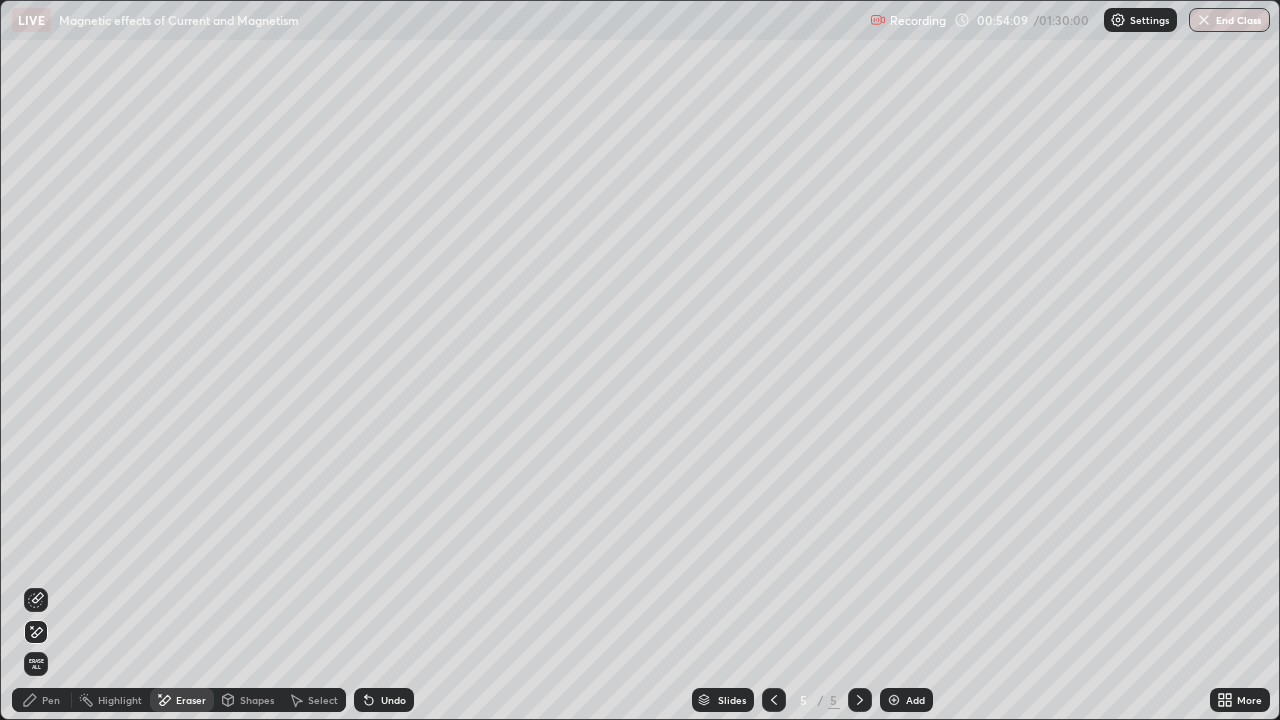 click on "Pen" at bounding box center [51, 700] 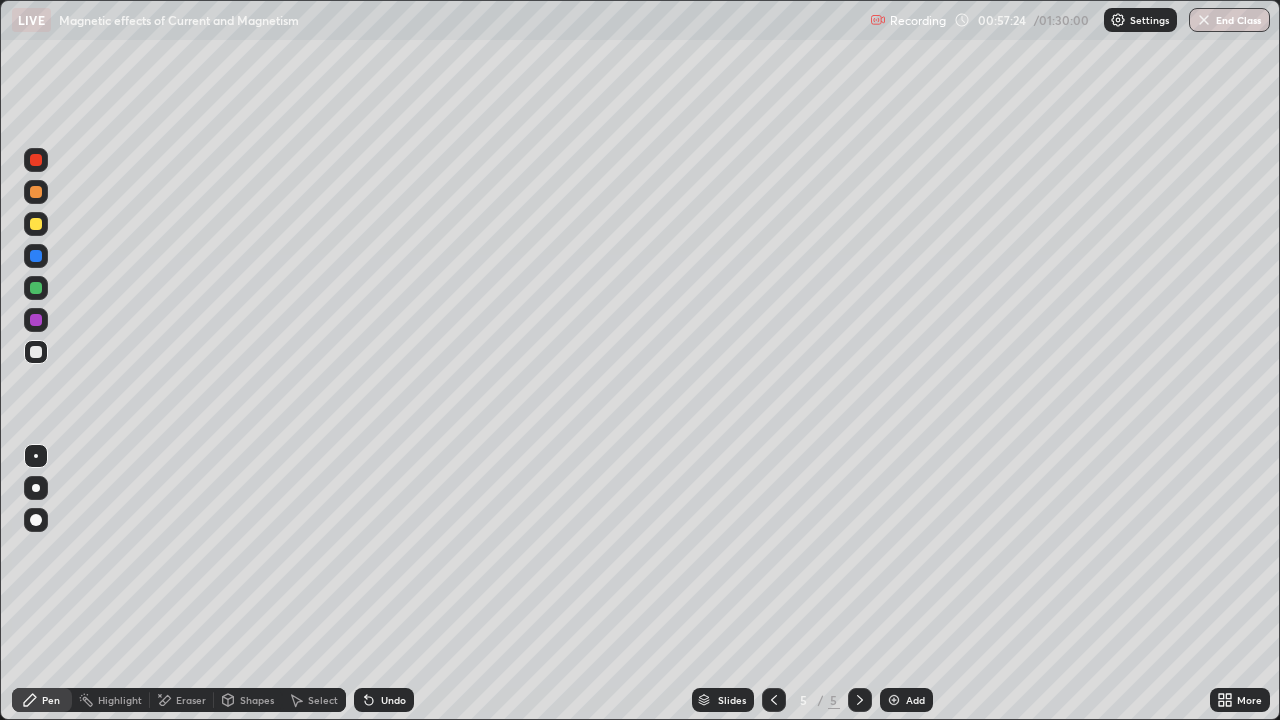 click on "Select" at bounding box center (323, 700) 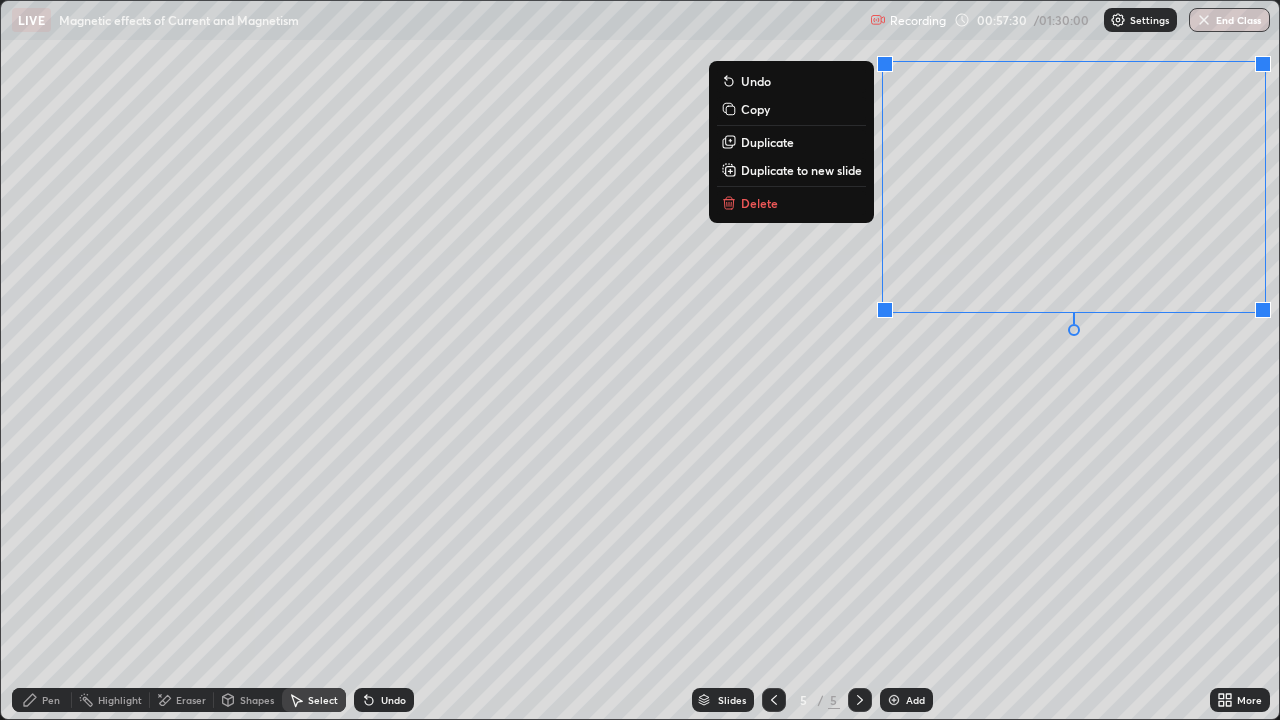 click on "Duplicate to new slide" at bounding box center [801, 170] 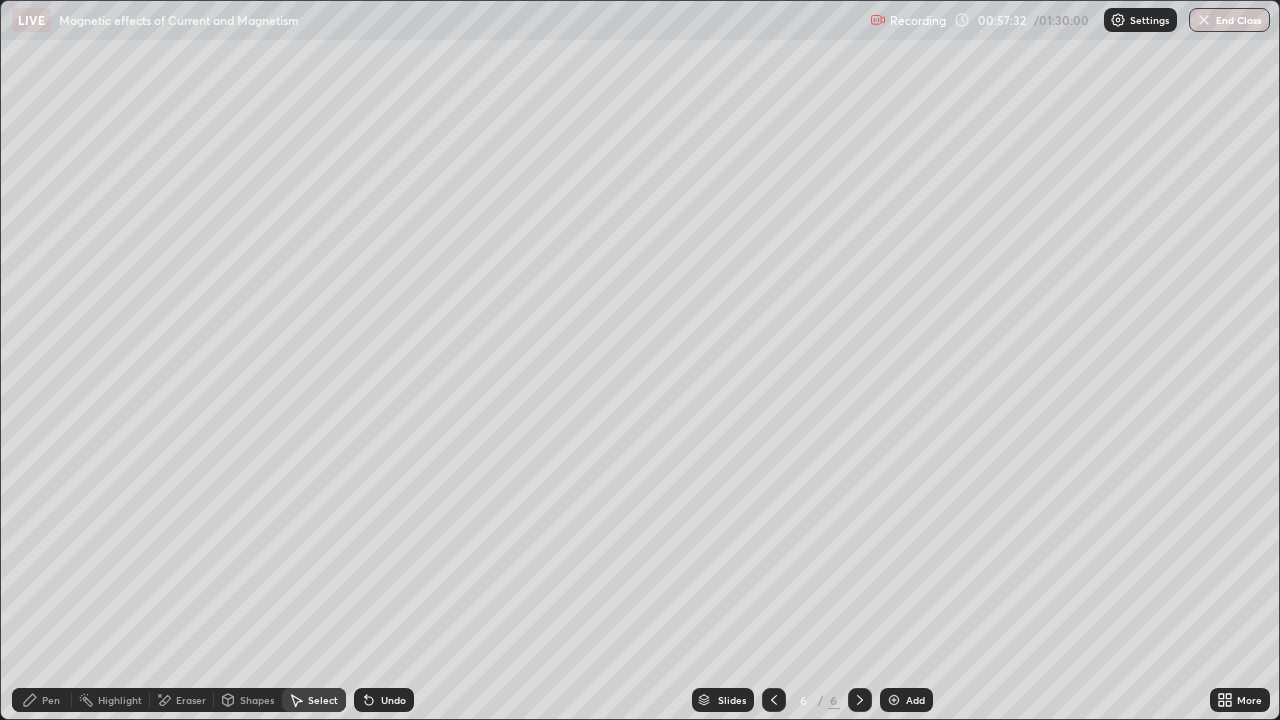 click 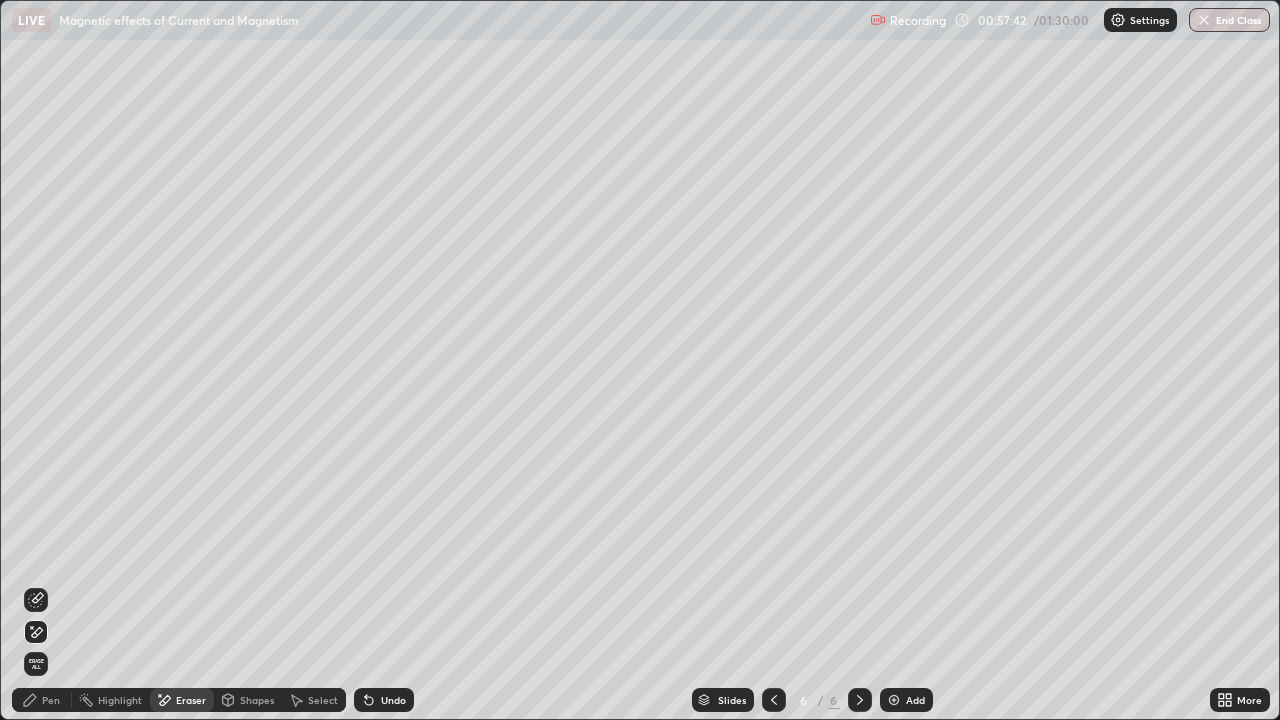 click 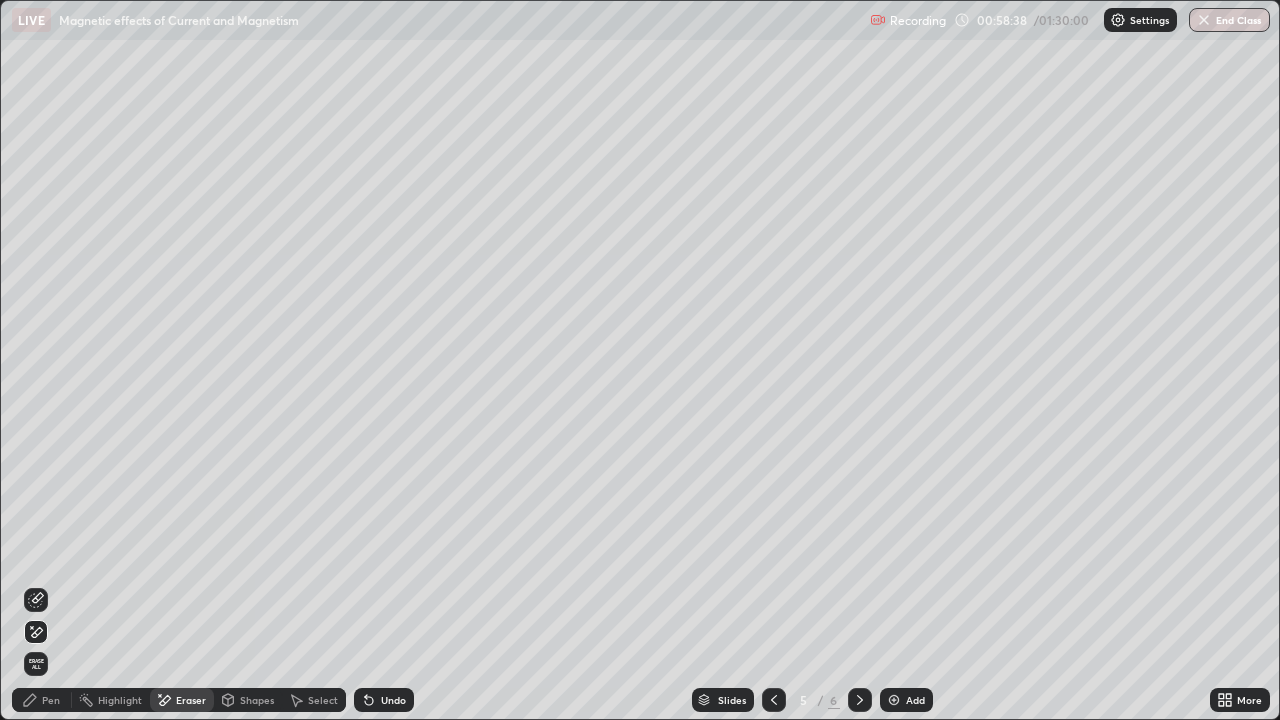 click on "Select" at bounding box center [323, 700] 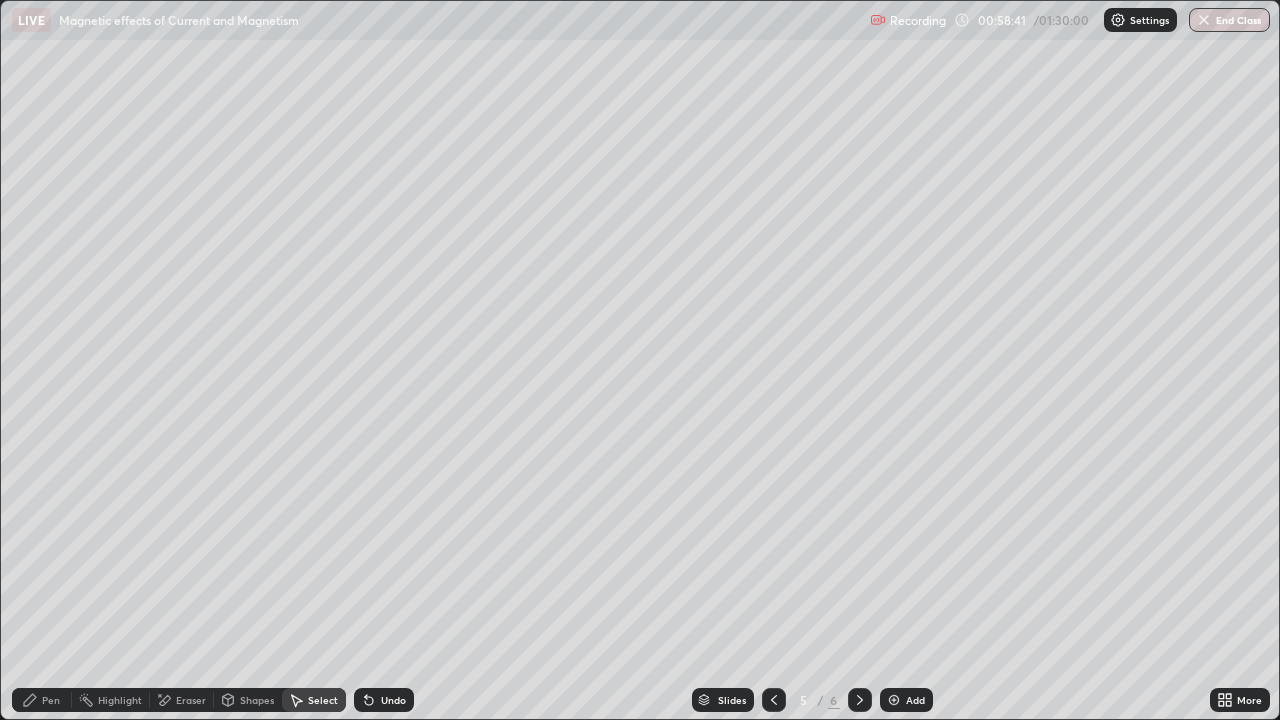 click on "Pen" at bounding box center (51, 700) 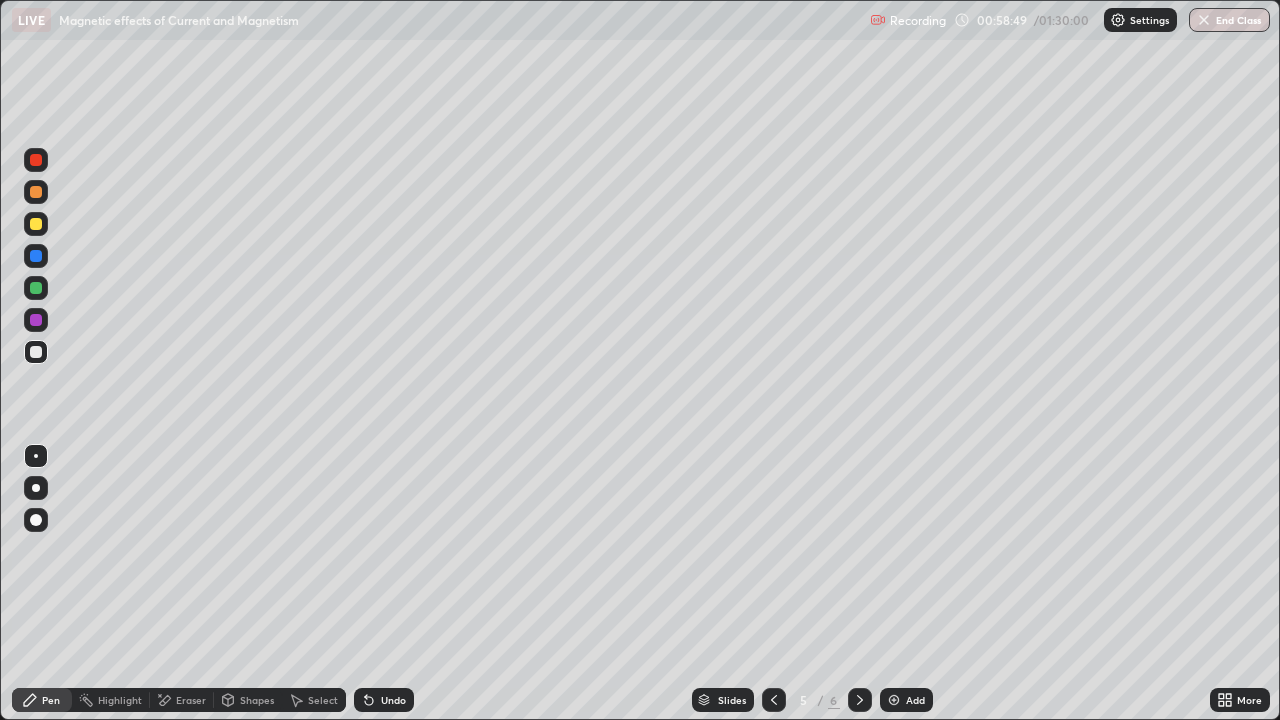 click 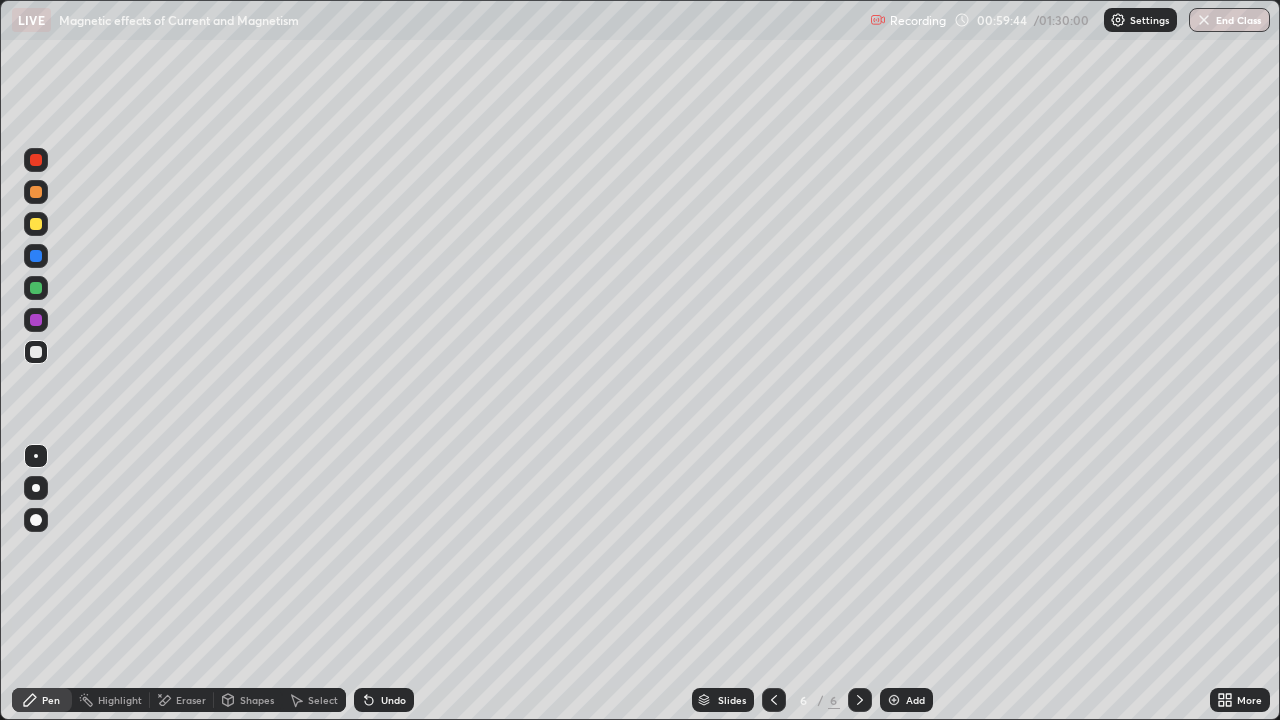 click 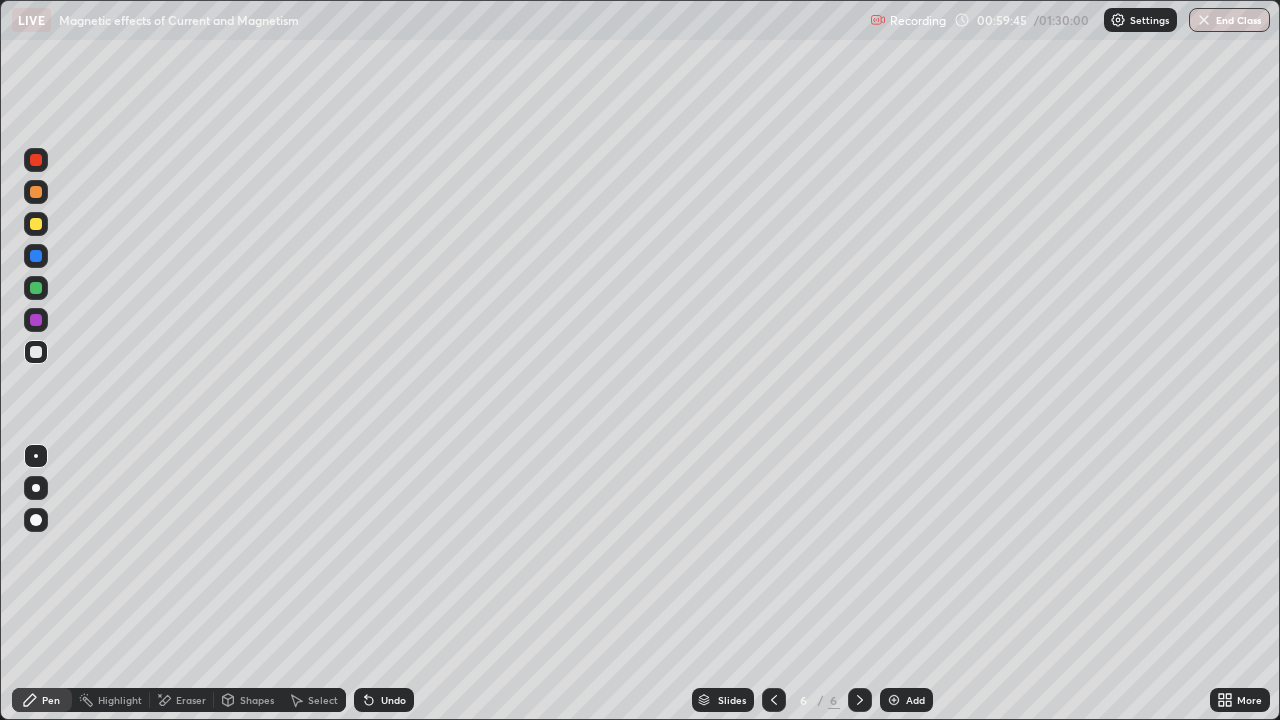 click 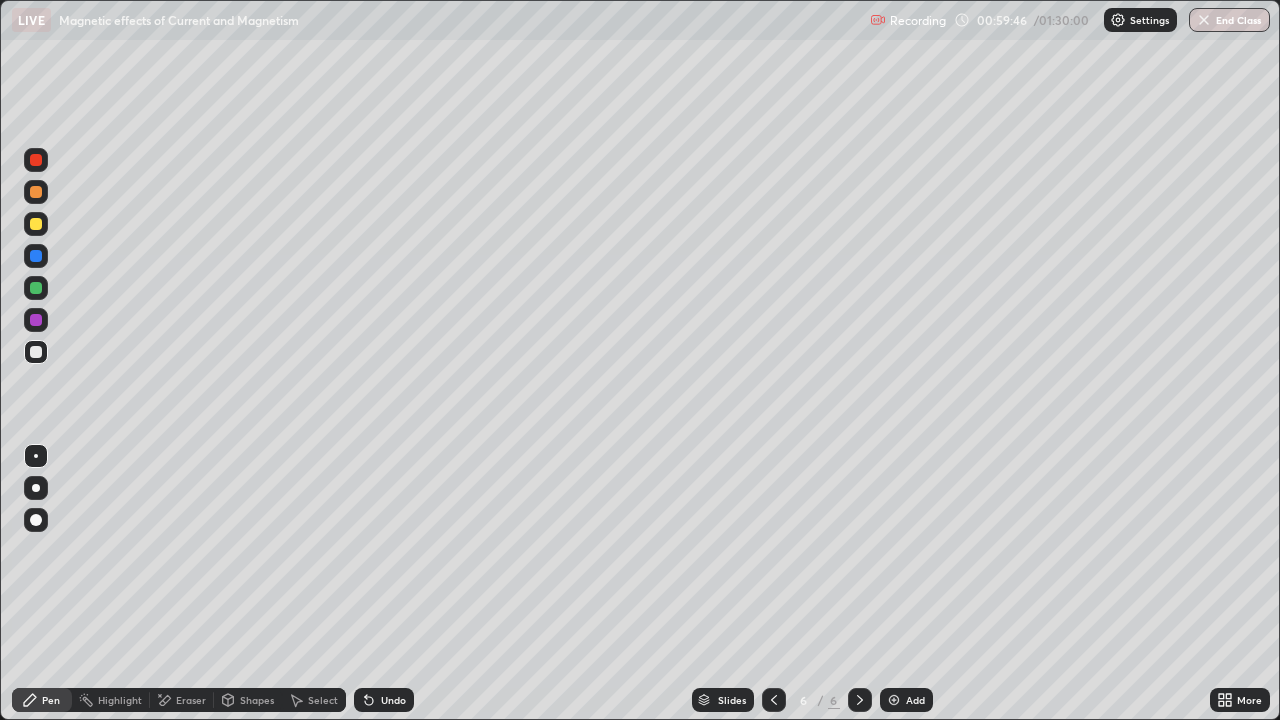 click 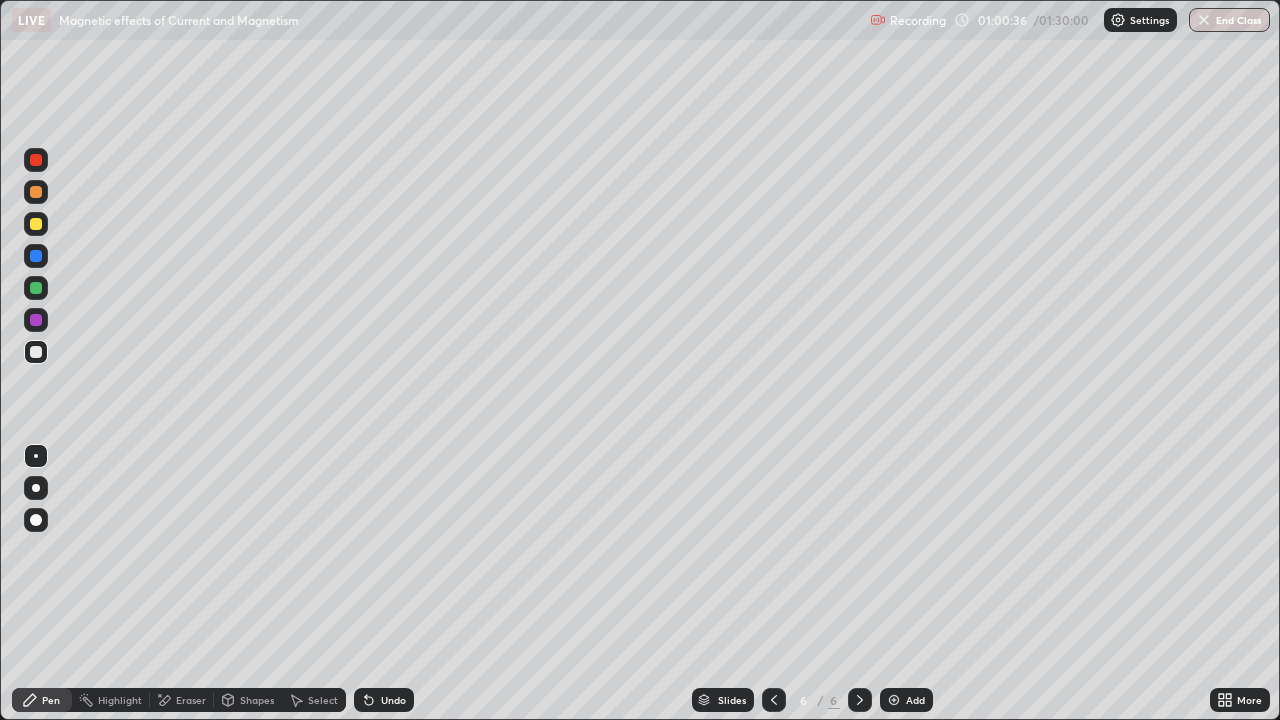 click on "Eraser" at bounding box center (191, 700) 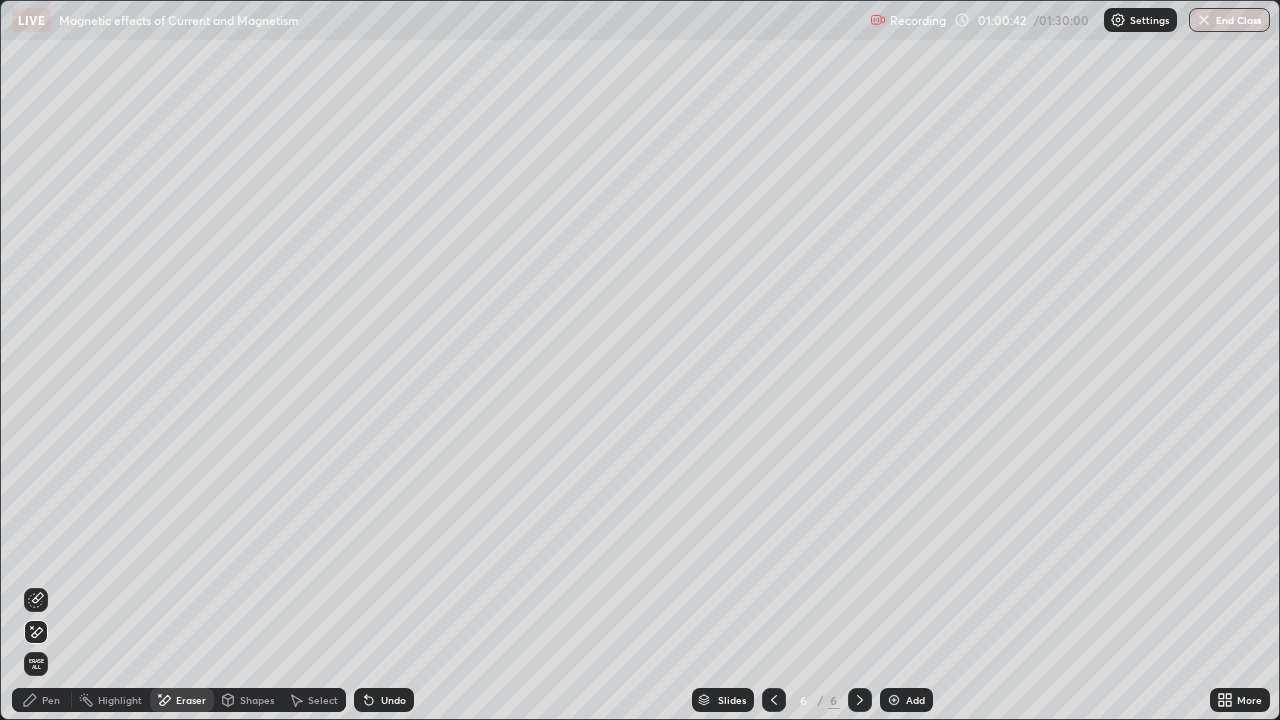 click on "Pen" at bounding box center (51, 700) 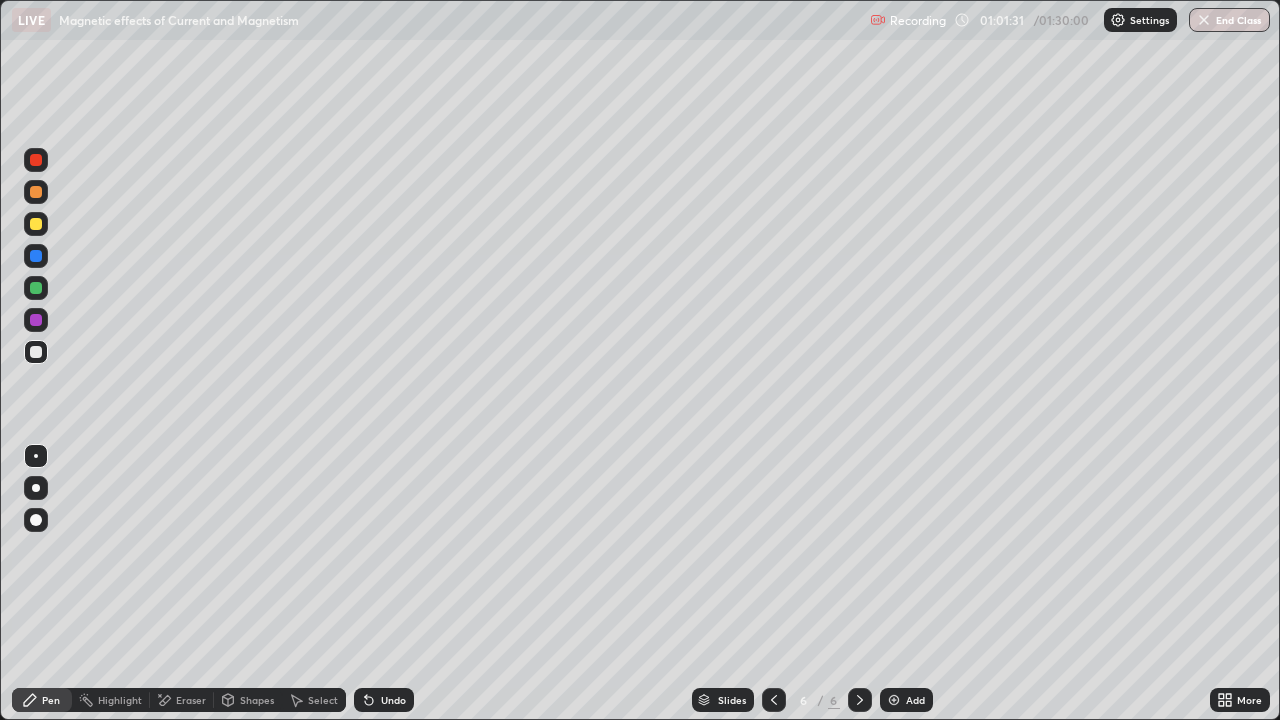 click 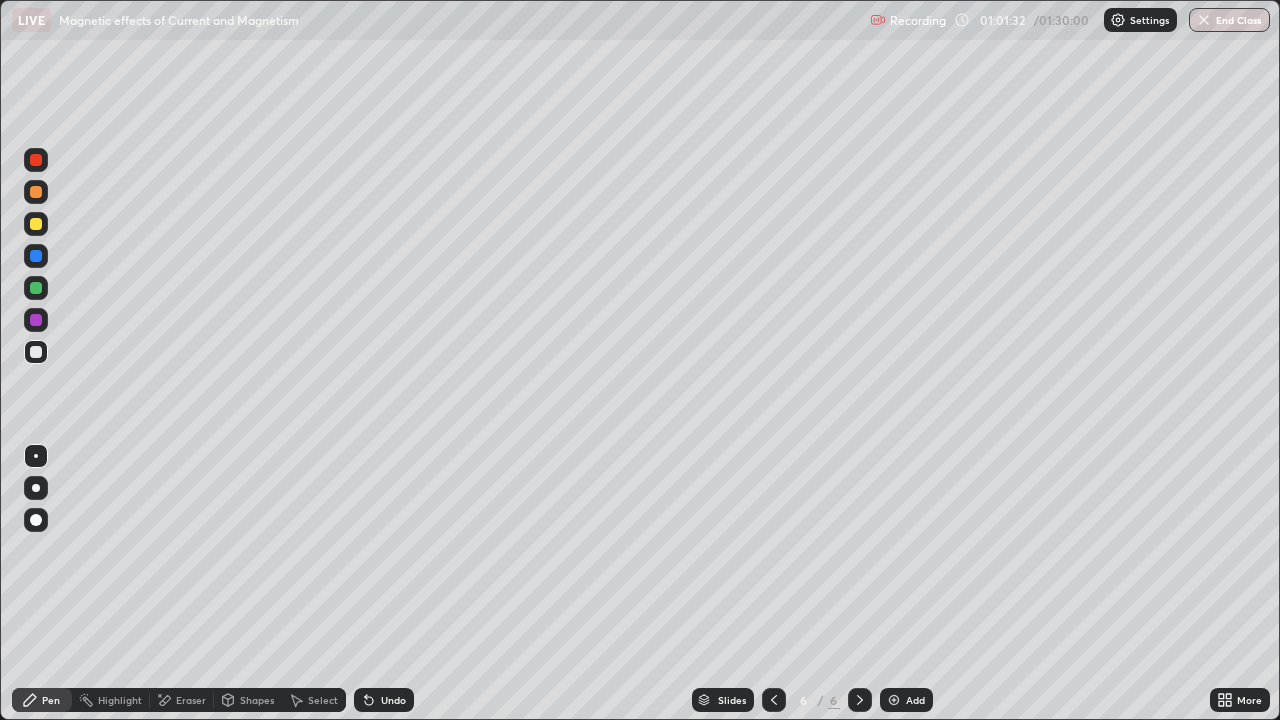 click 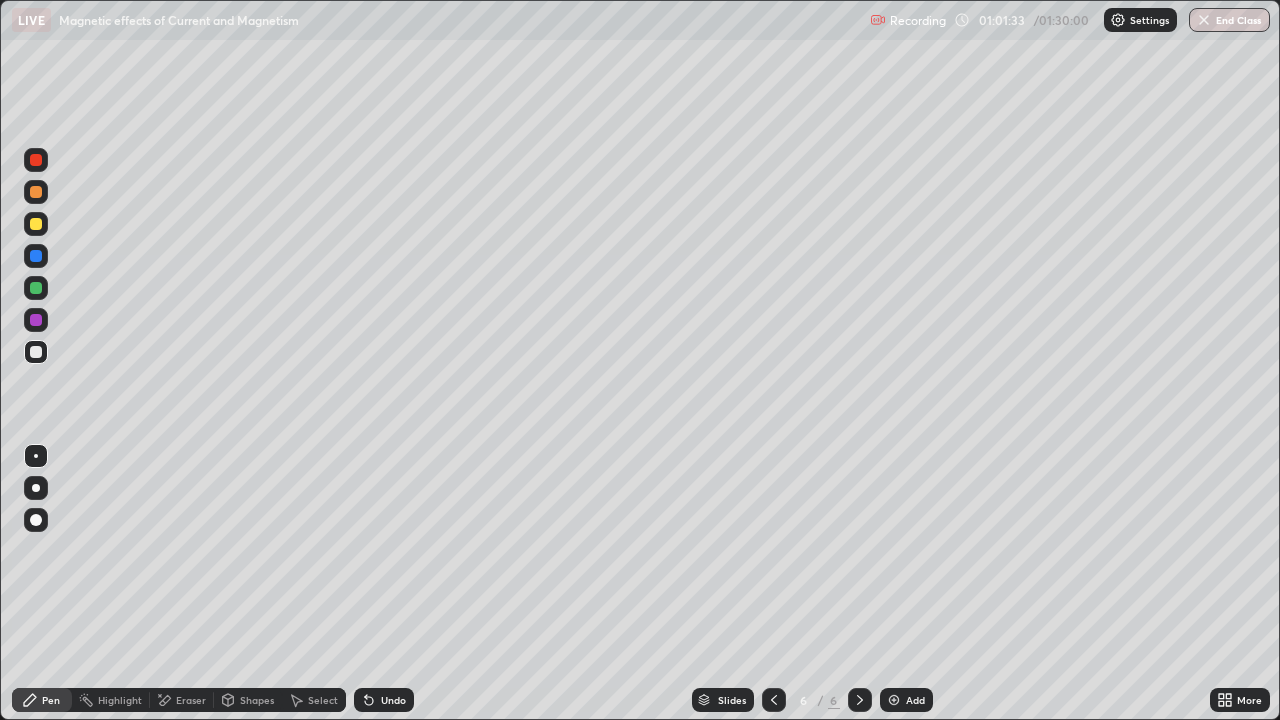 click 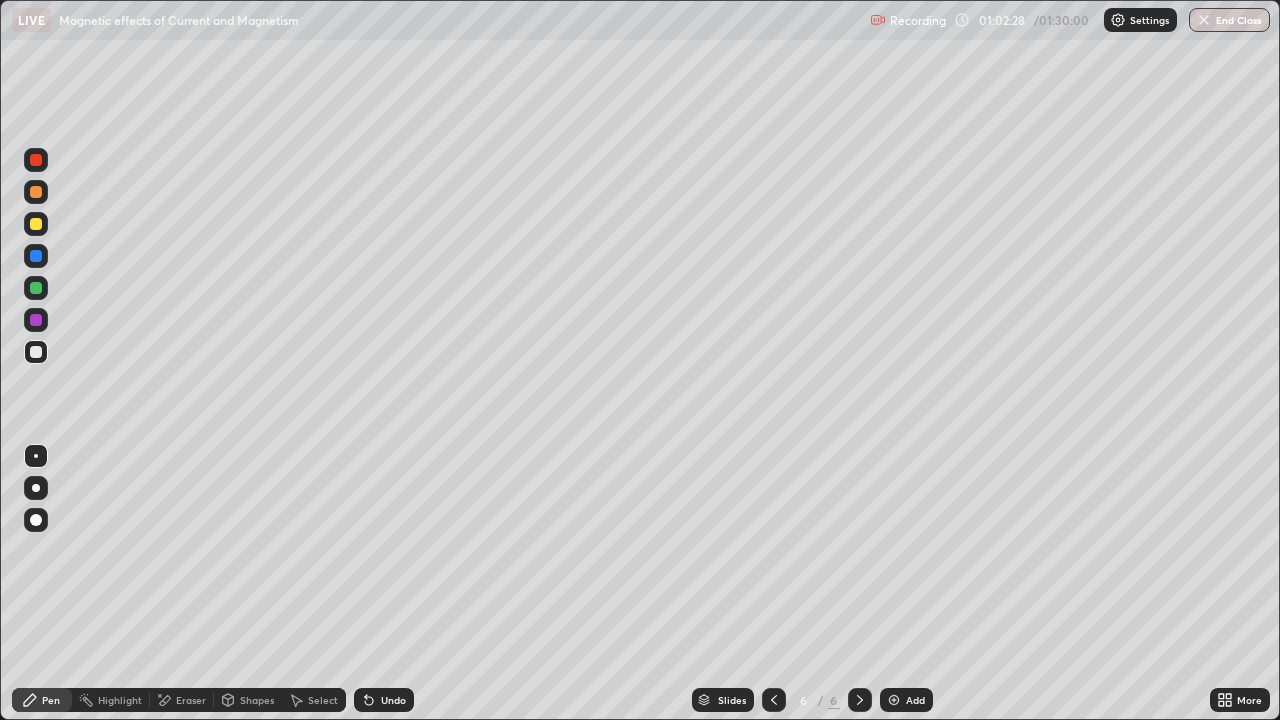 click on "Eraser" at bounding box center [182, 700] 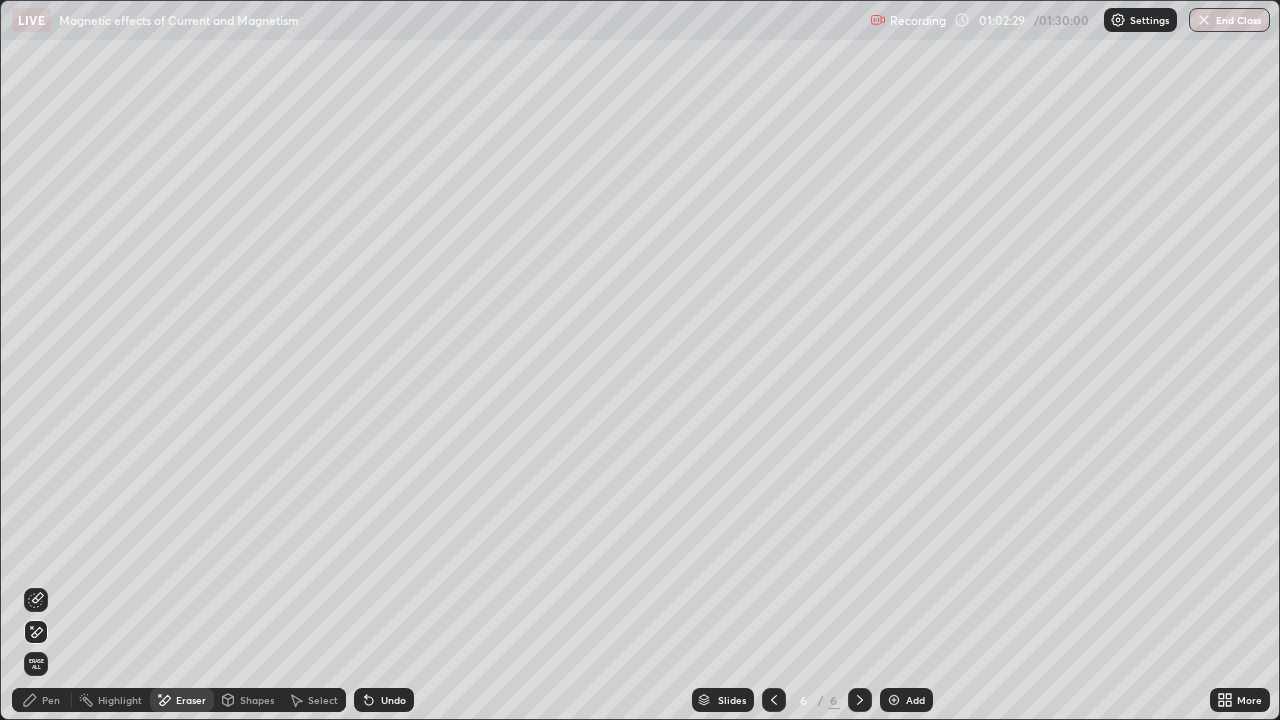 click 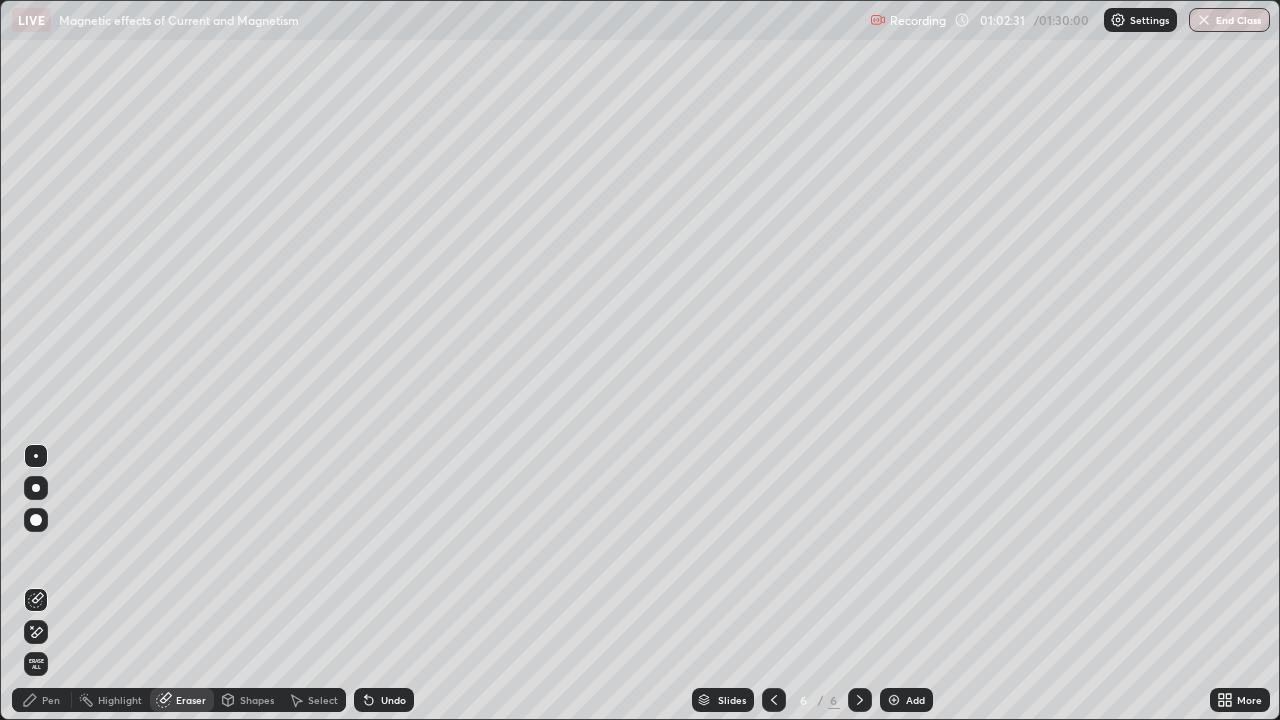 click on "Pen" at bounding box center [51, 700] 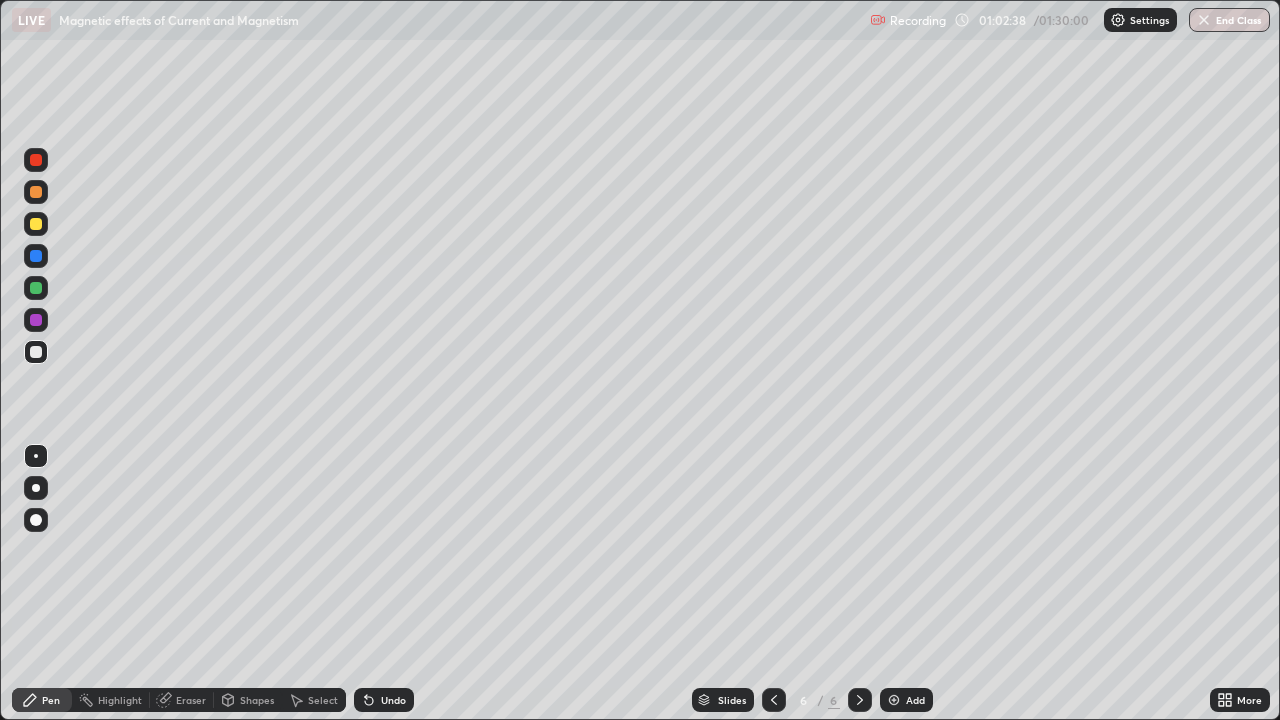 click 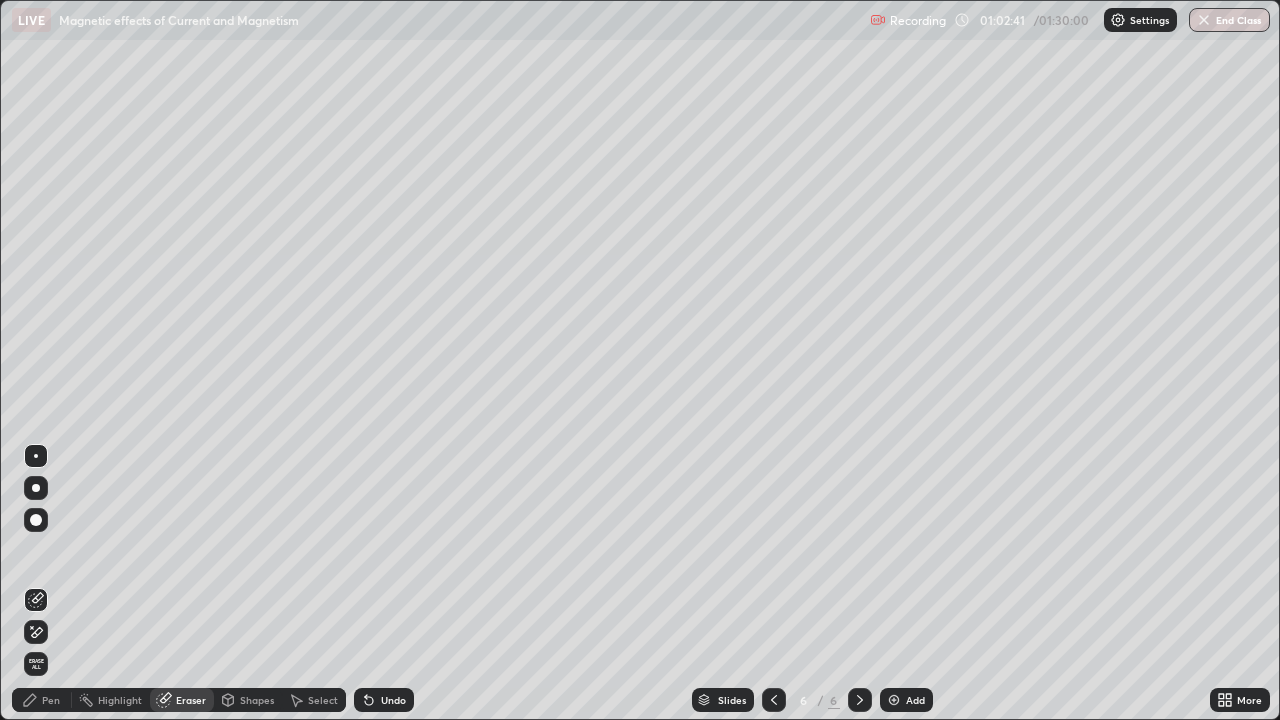 click on "Pen" at bounding box center [51, 700] 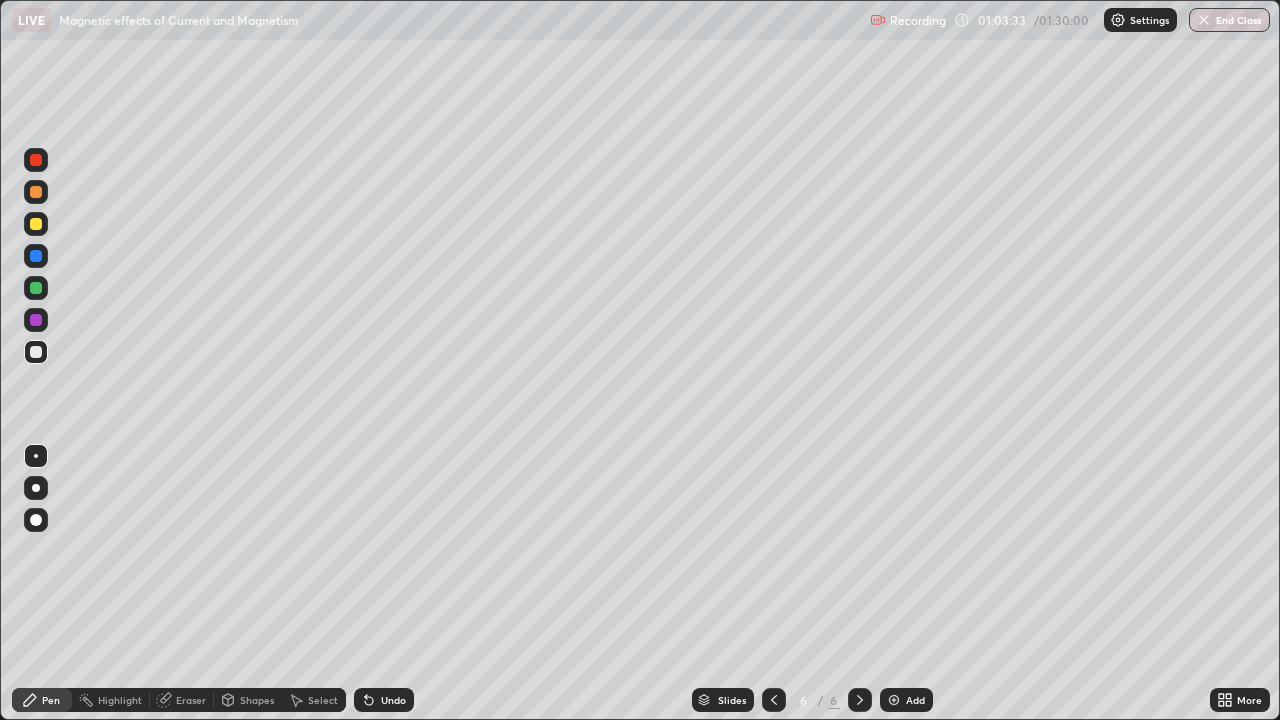 click on "Eraser" at bounding box center [191, 700] 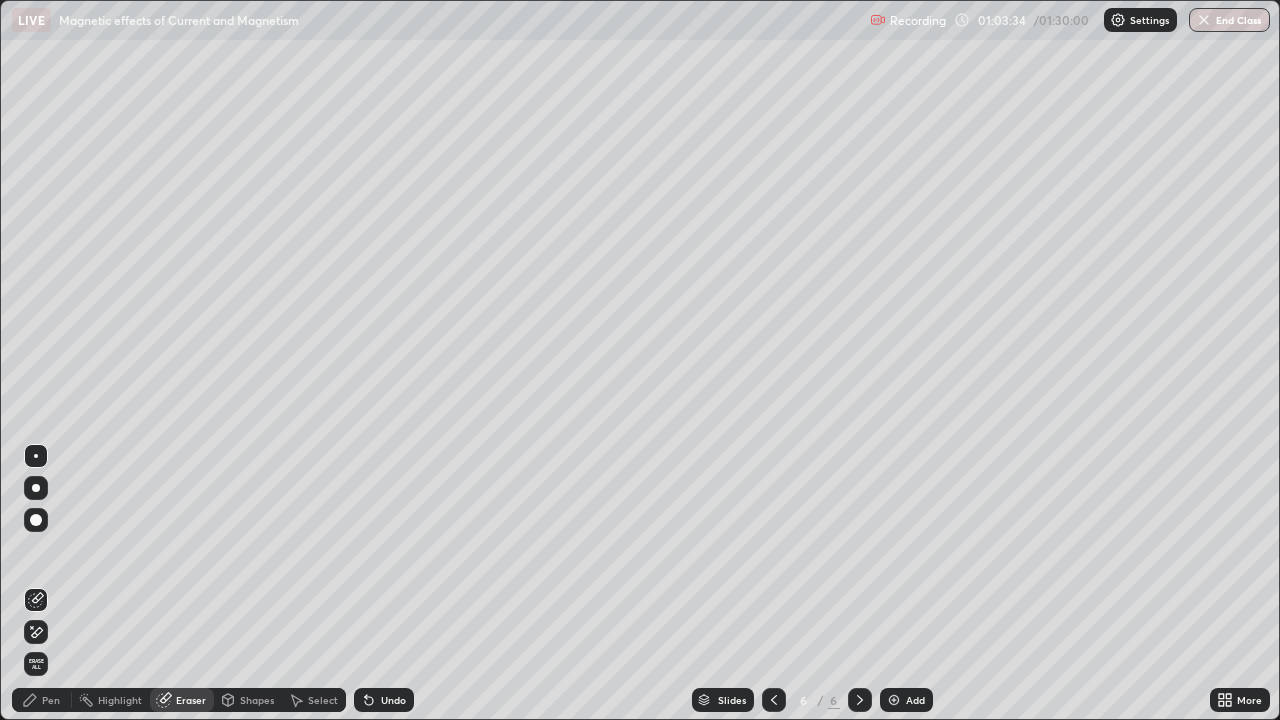 click 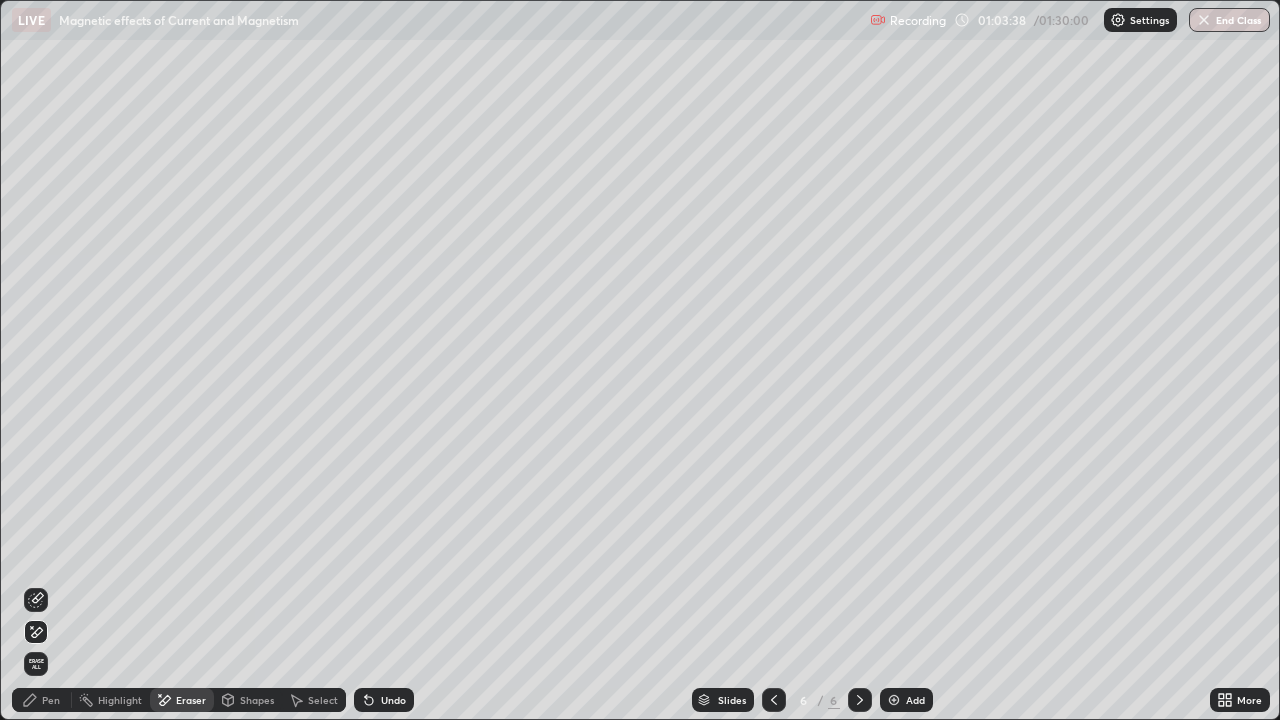 click on "Pen" at bounding box center (51, 700) 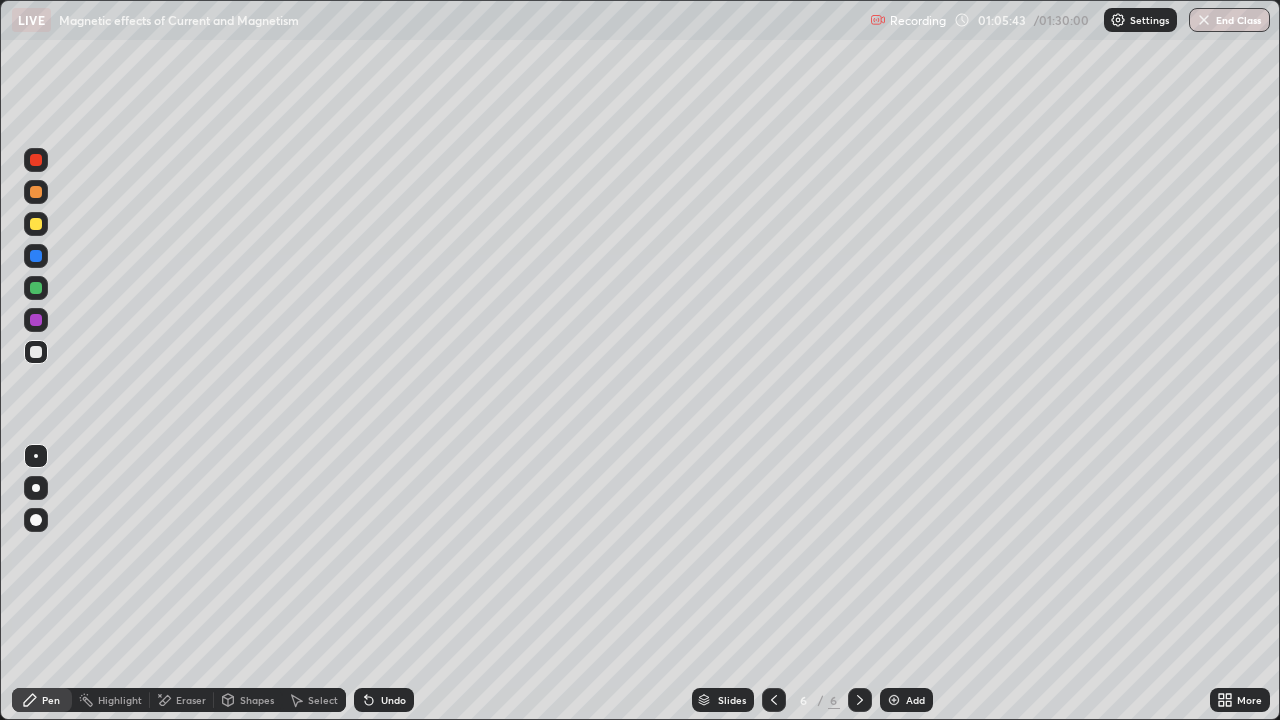 click on "Highlight" at bounding box center [111, 700] 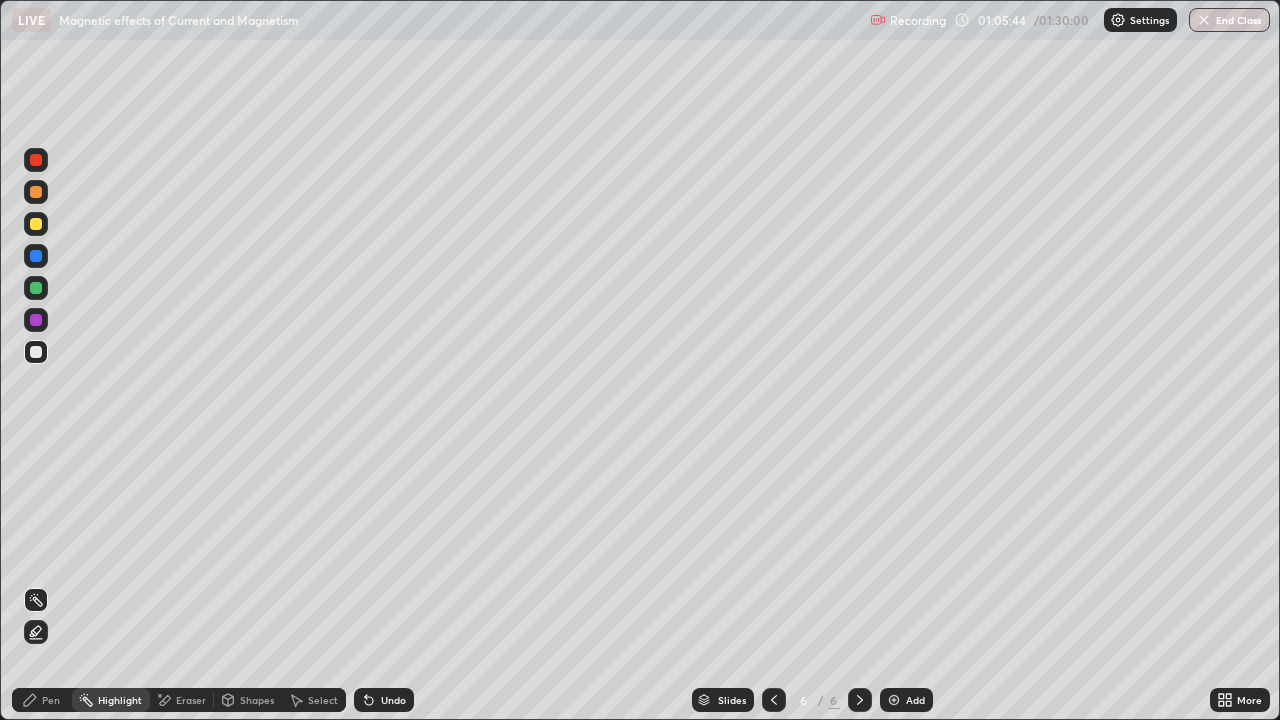 click on "Eraser" at bounding box center [191, 700] 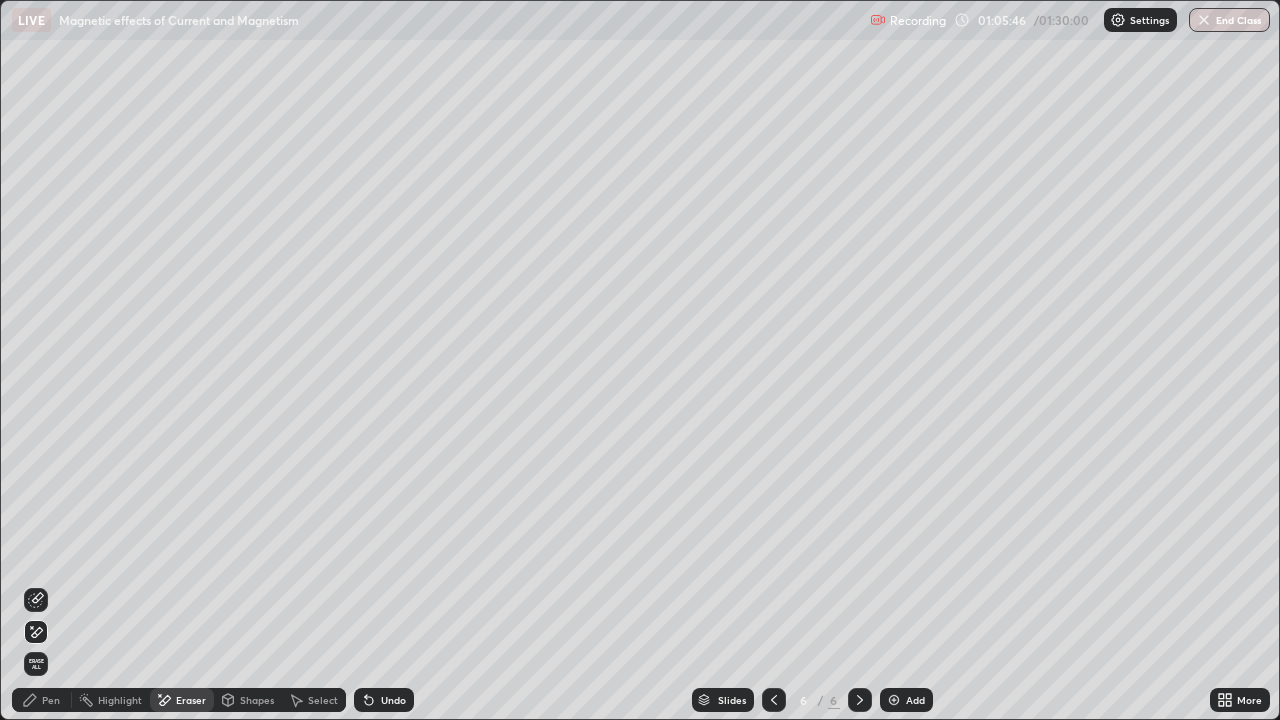 click on "Pen" at bounding box center [42, 700] 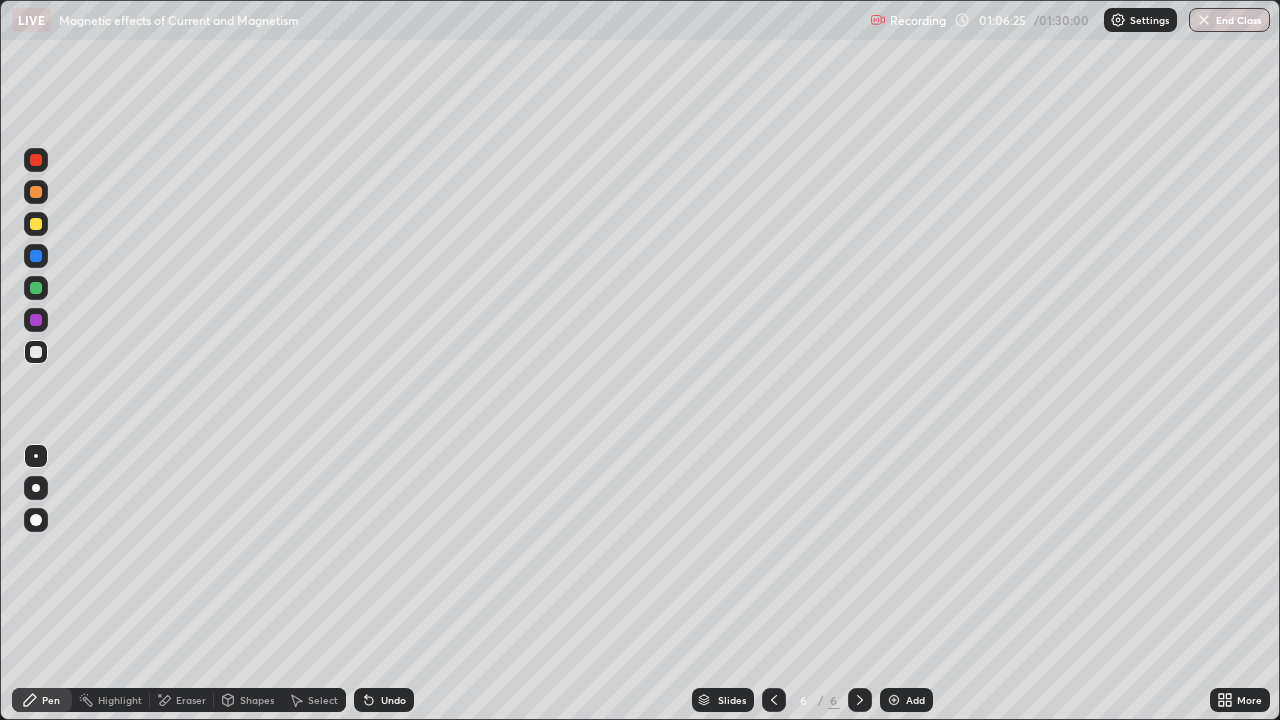 click on "Eraser" at bounding box center (182, 700) 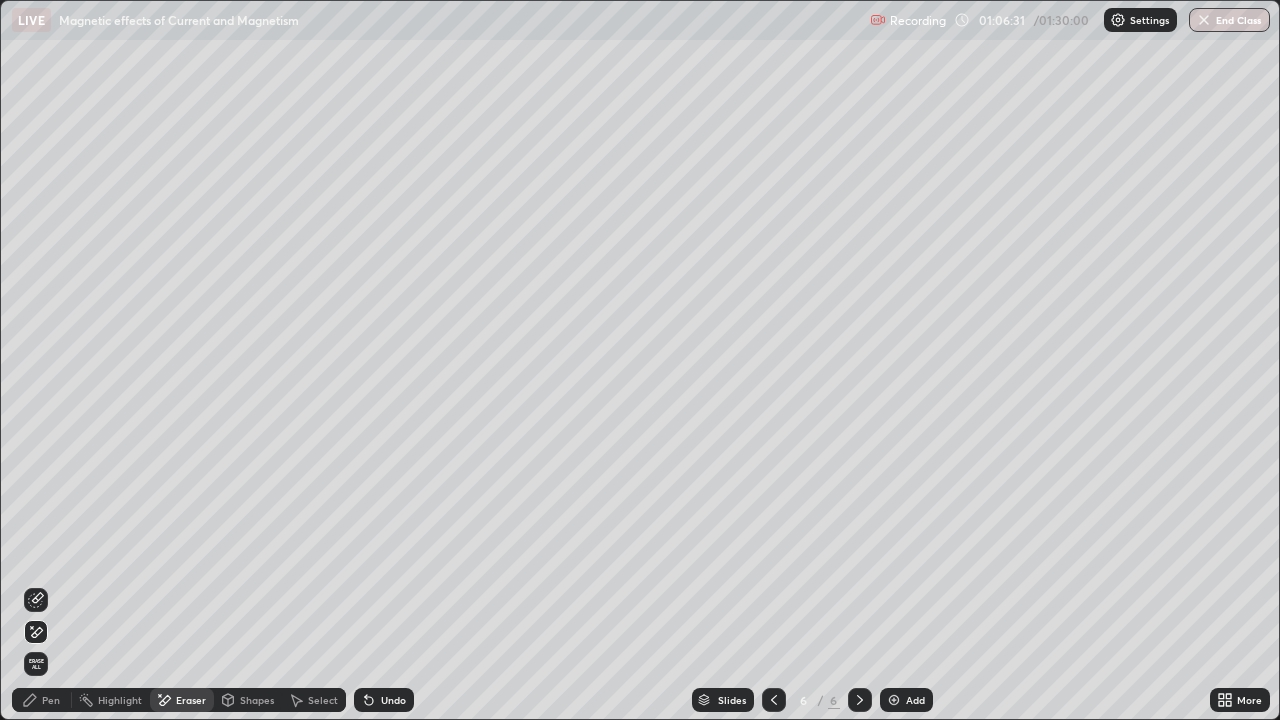 click on "Pen" at bounding box center (51, 700) 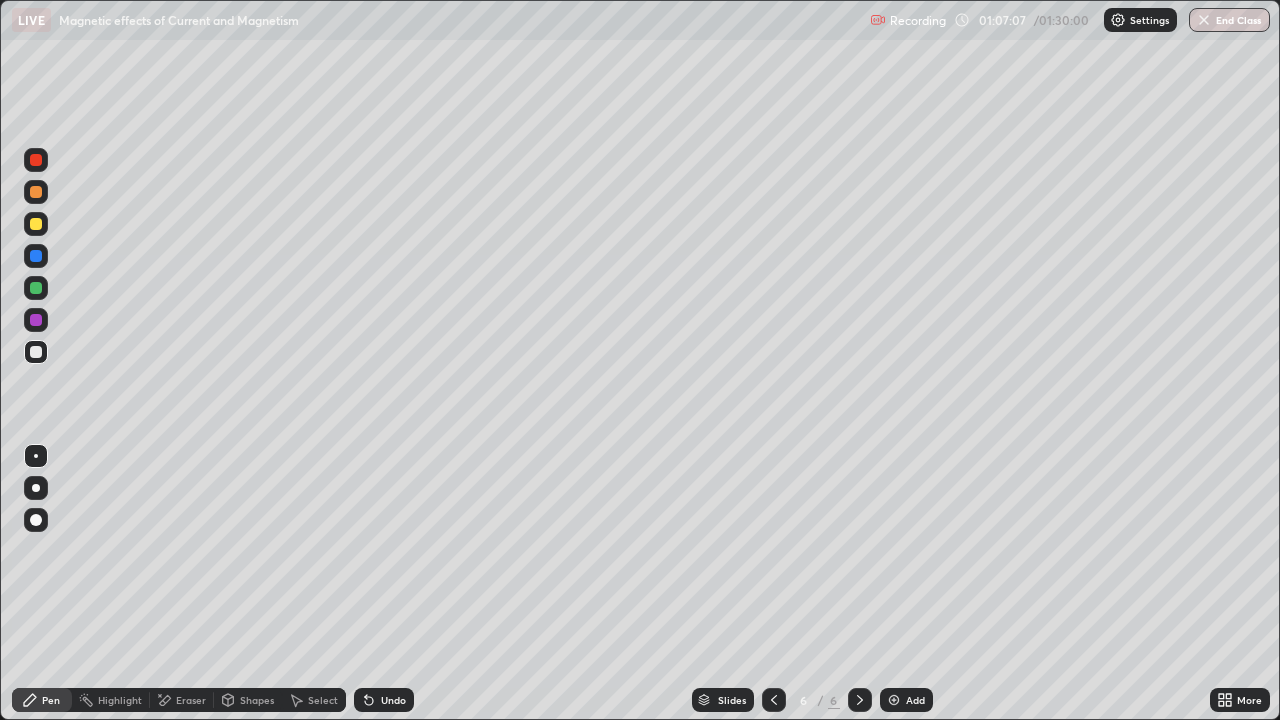 click on "Undo" at bounding box center [384, 700] 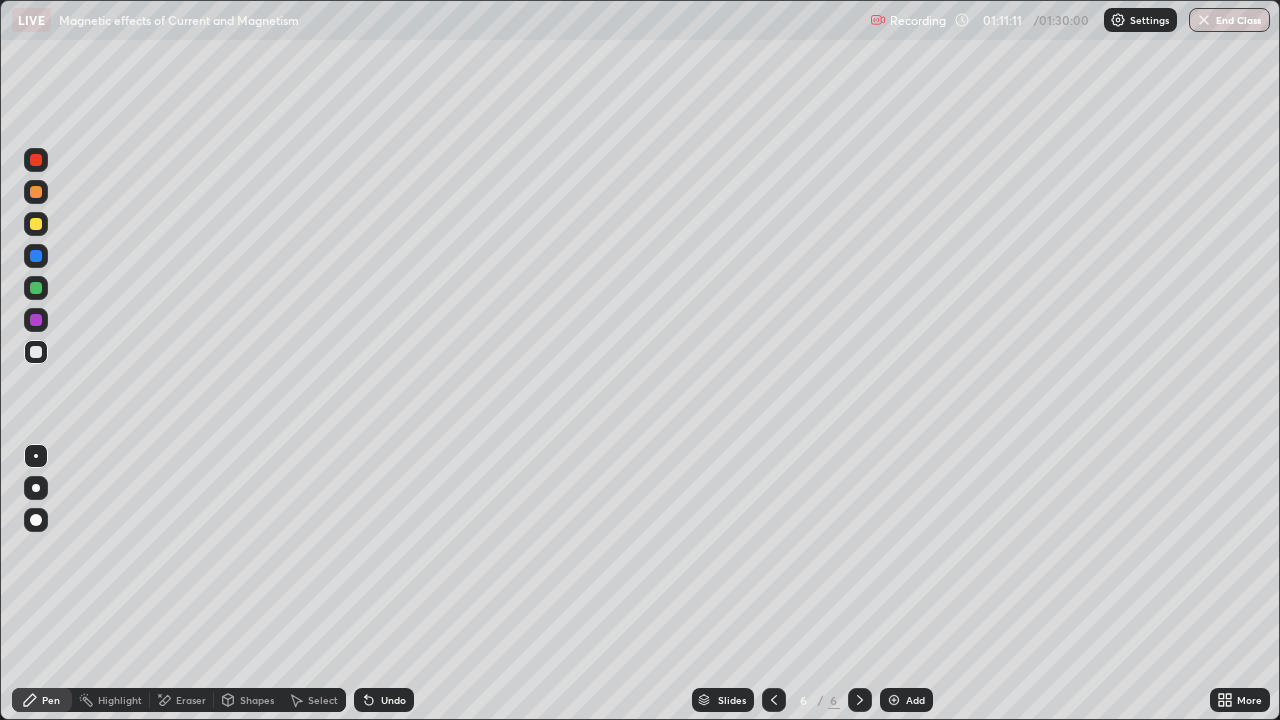 click on "Eraser" at bounding box center (191, 700) 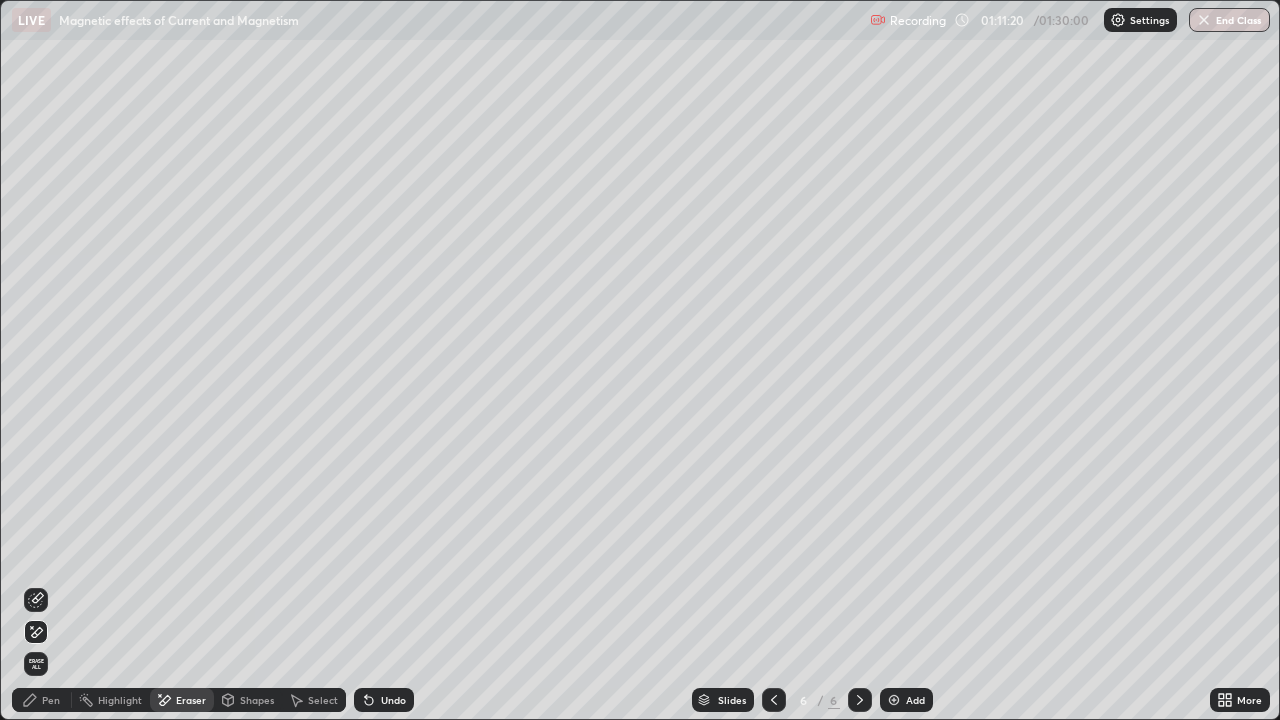 click on "Pen" at bounding box center [51, 700] 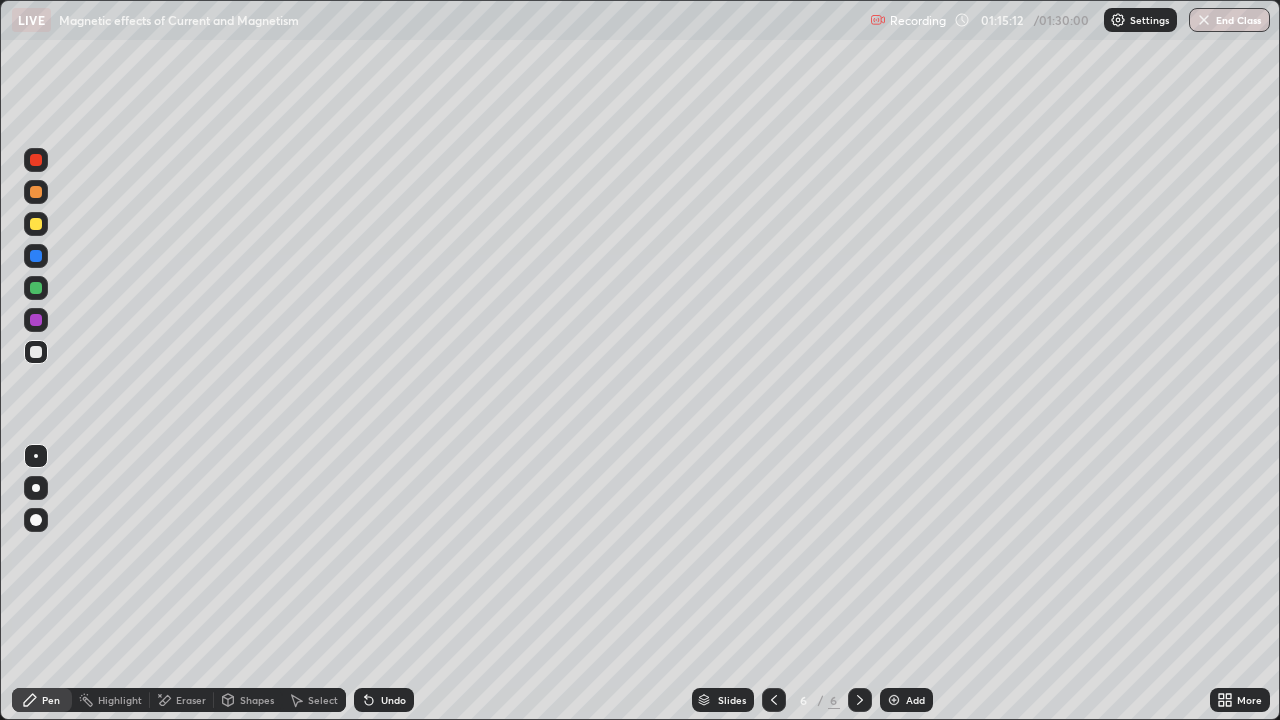 click at bounding box center [894, 700] 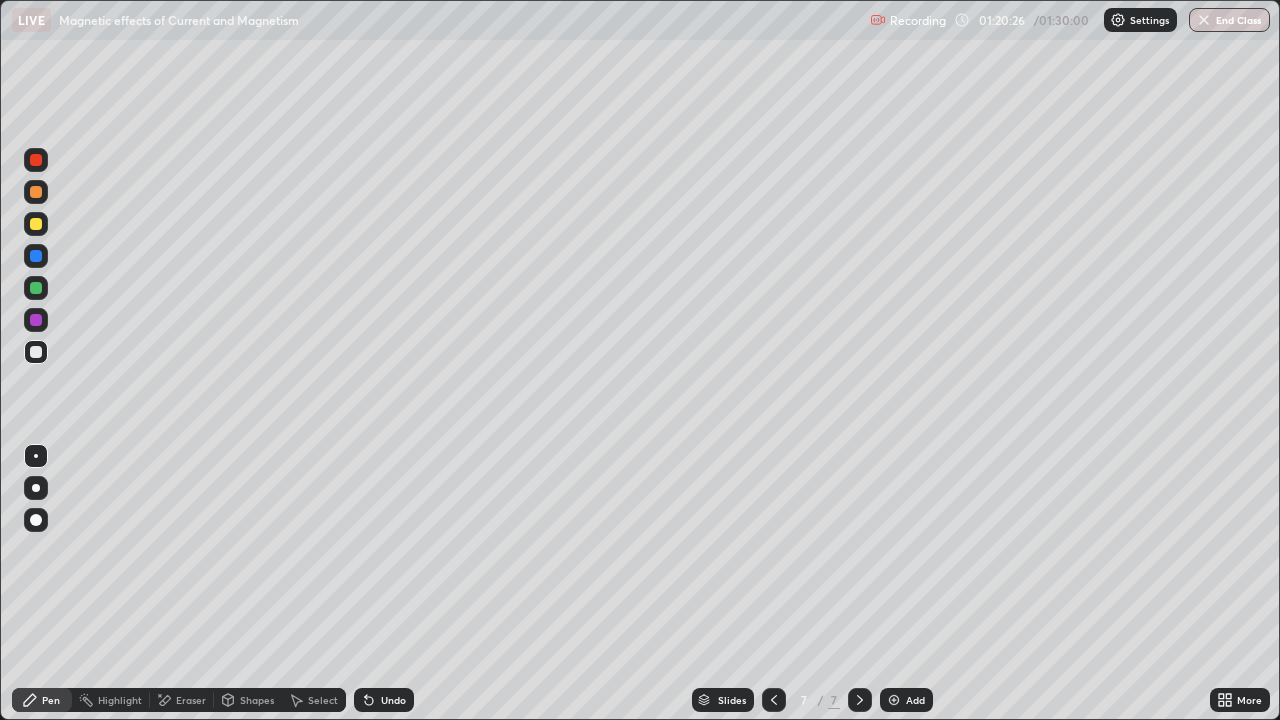 click at bounding box center [894, 700] 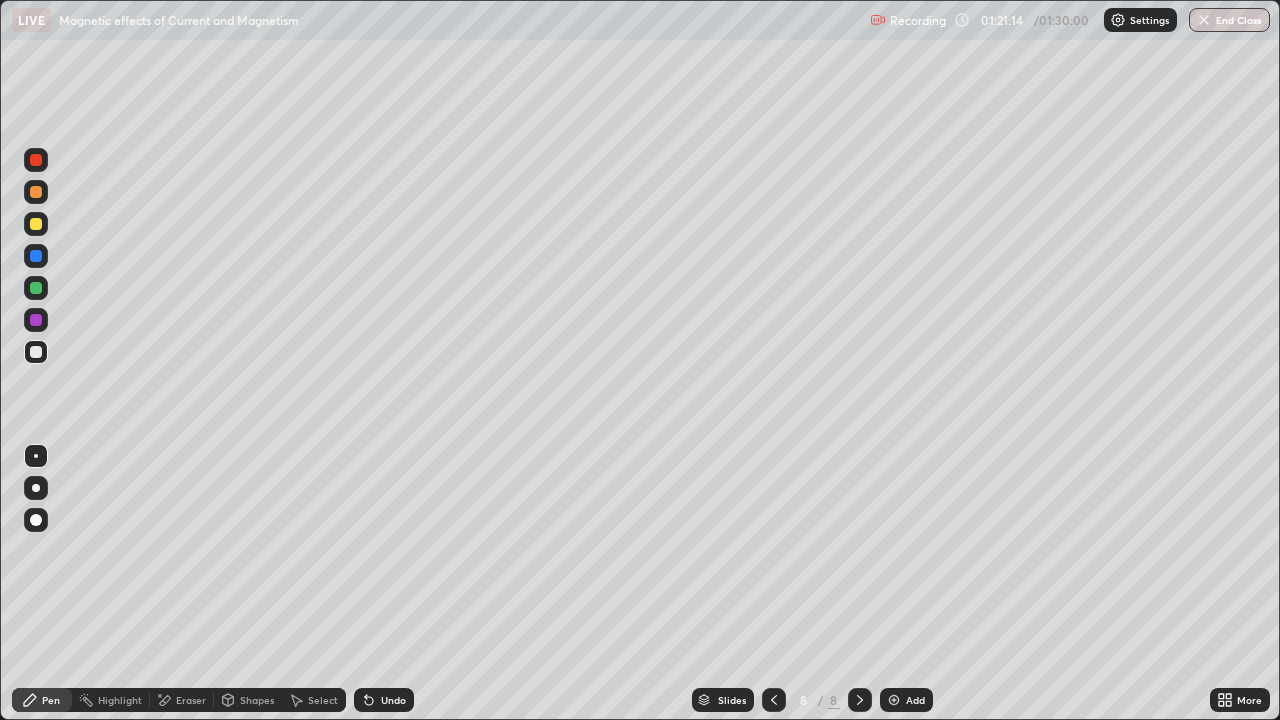 click 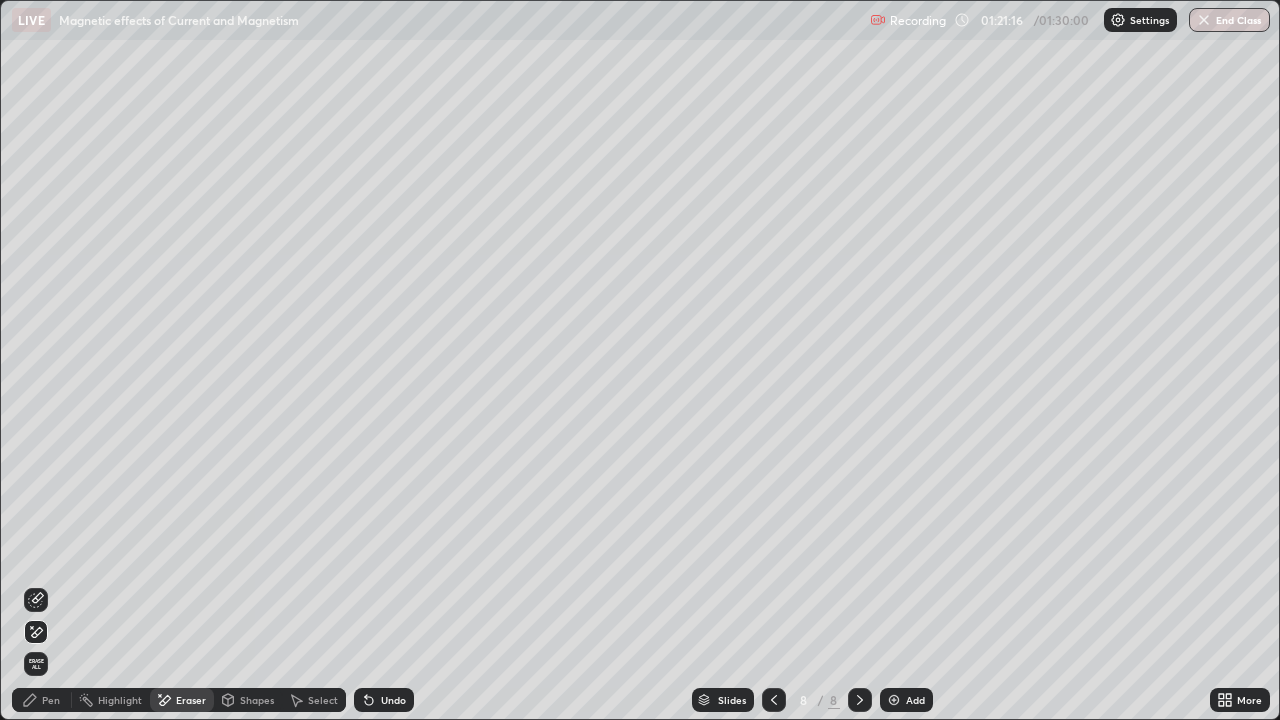 click on "Pen" at bounding box center (51, 700) 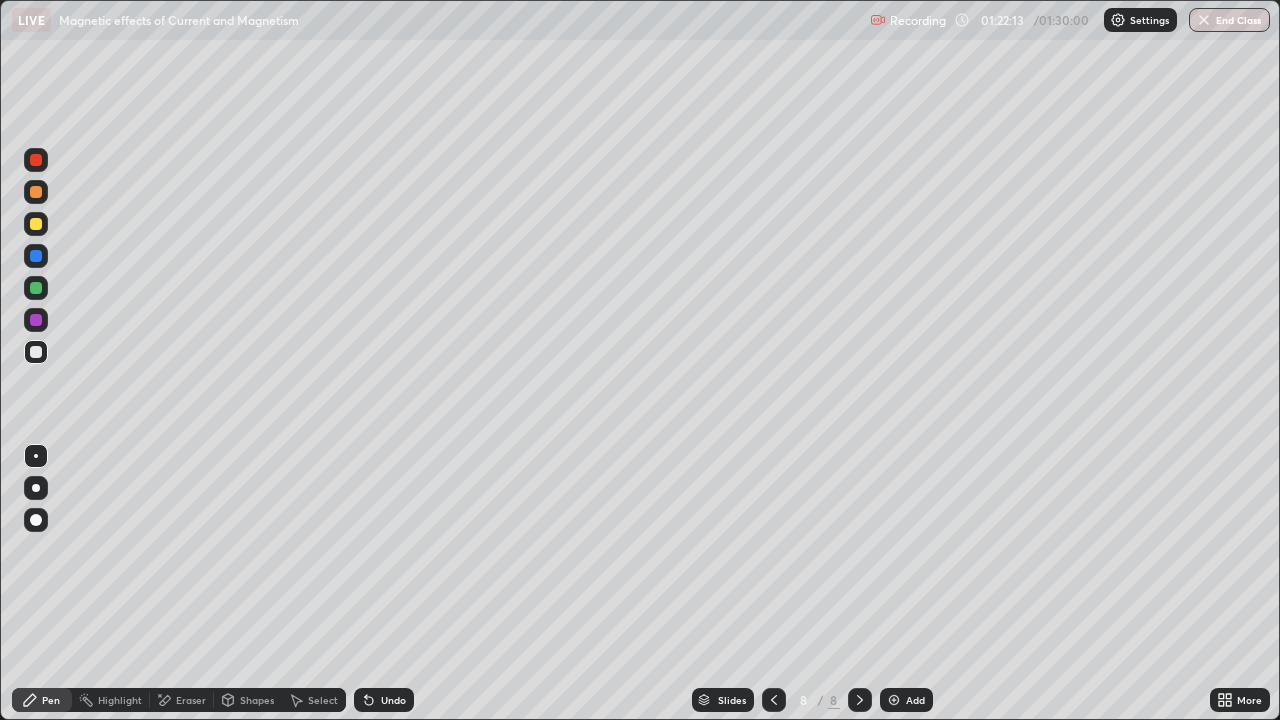 click on "Eraser" at bounding box center [182, 700] 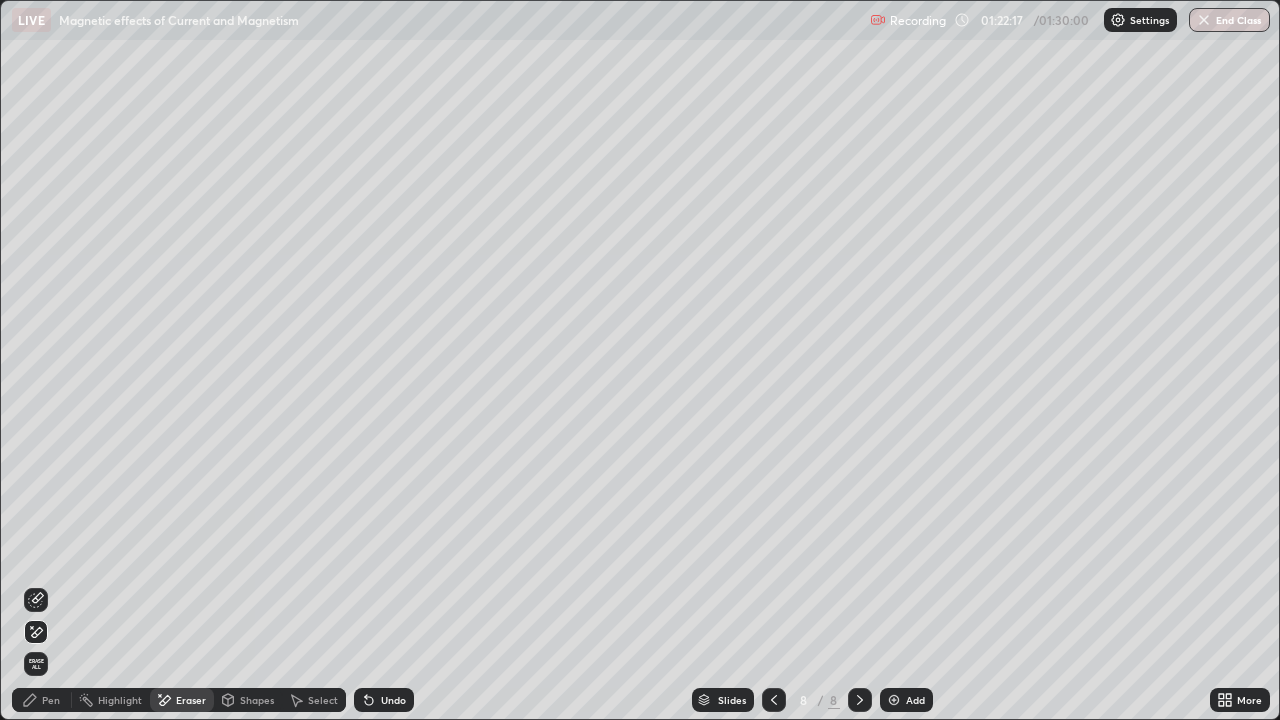 click on "Pen" at bounding box center [51, 700] 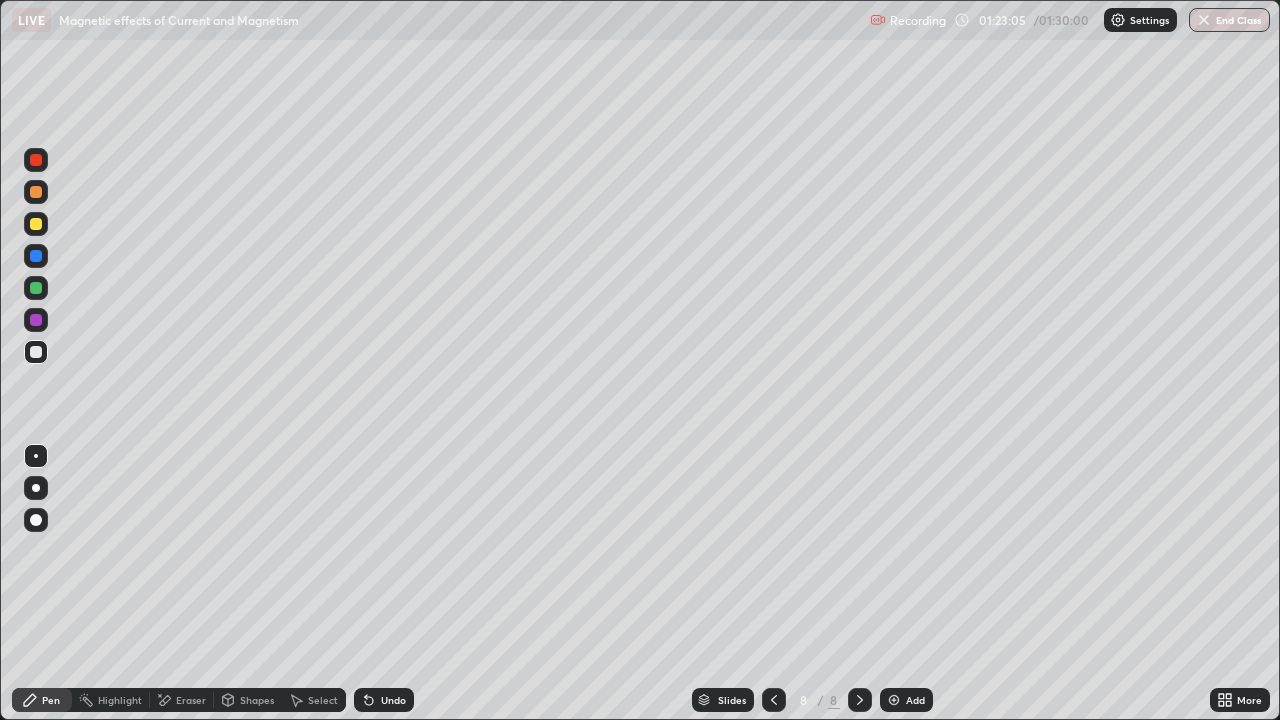 click 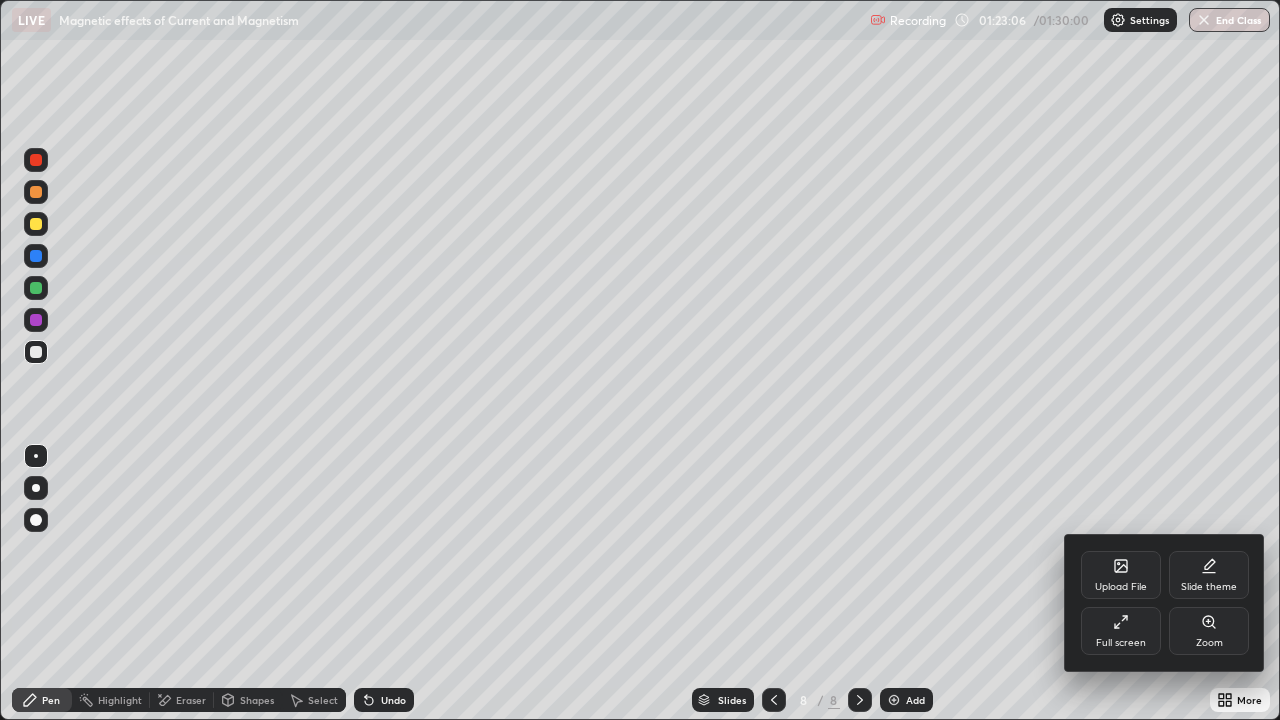 click on "Full screen" at bounding box center (1121, 643) 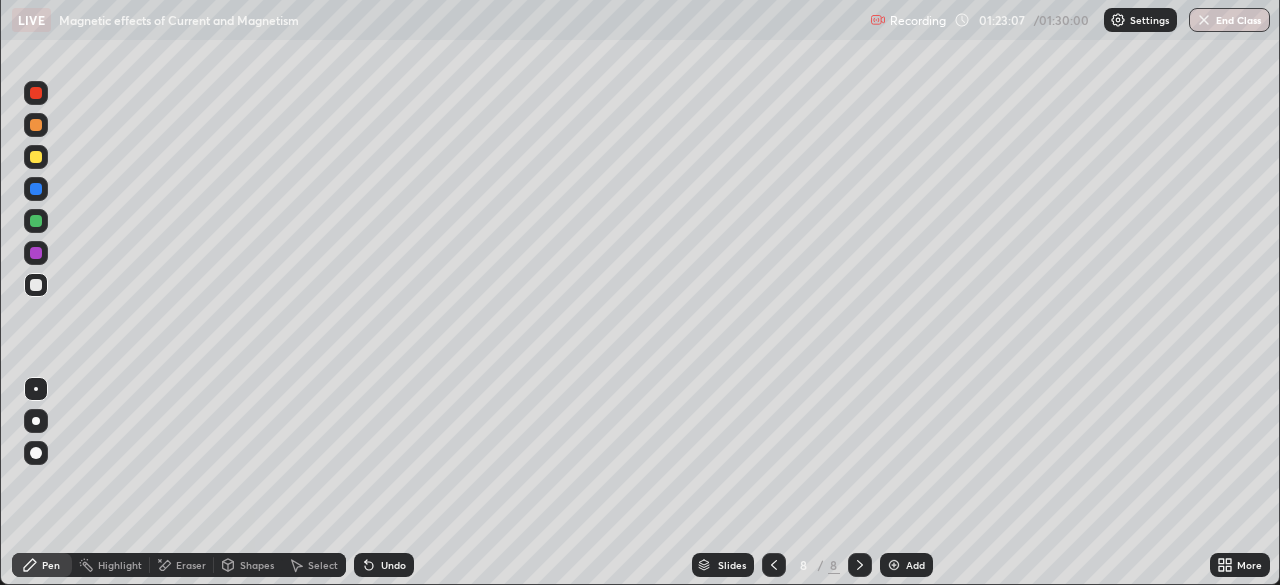 scroll, scrollTop: 585, scrollLeft: 1280, axis: both 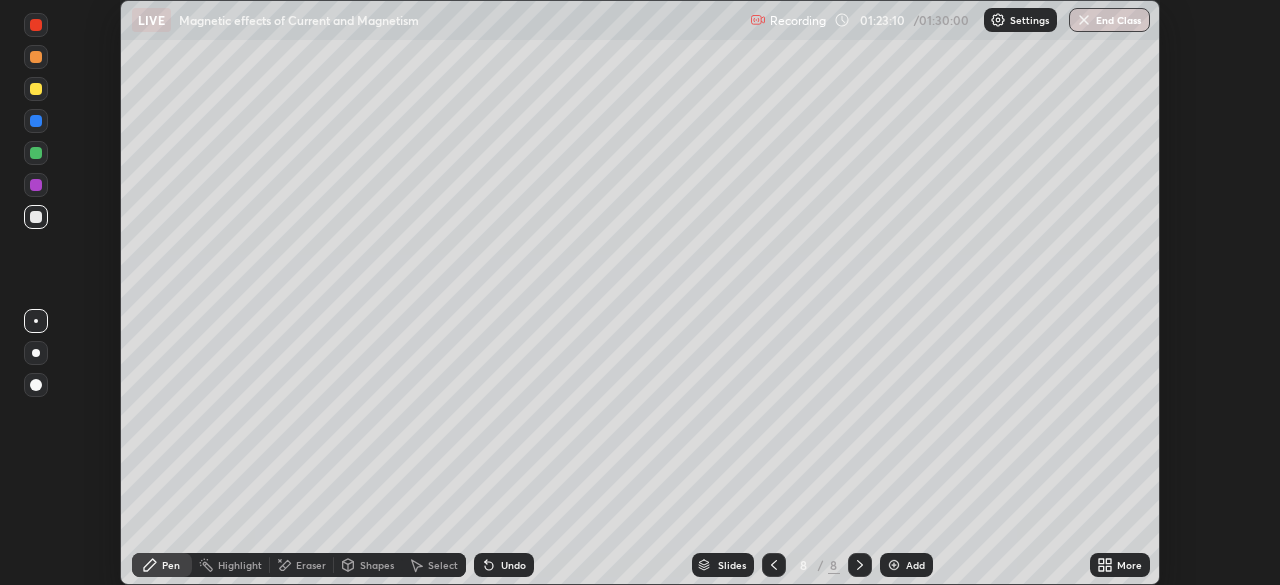 click on "End Class" at bounding box center (1109, 20) 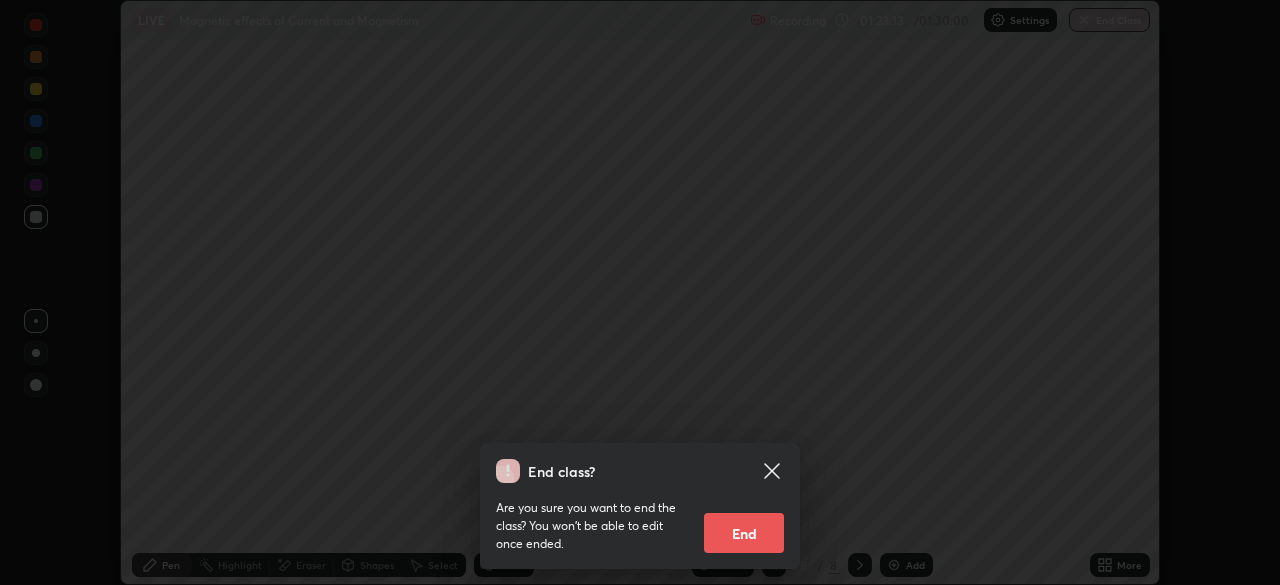 click on "End" at bounding box center (744, 533) 